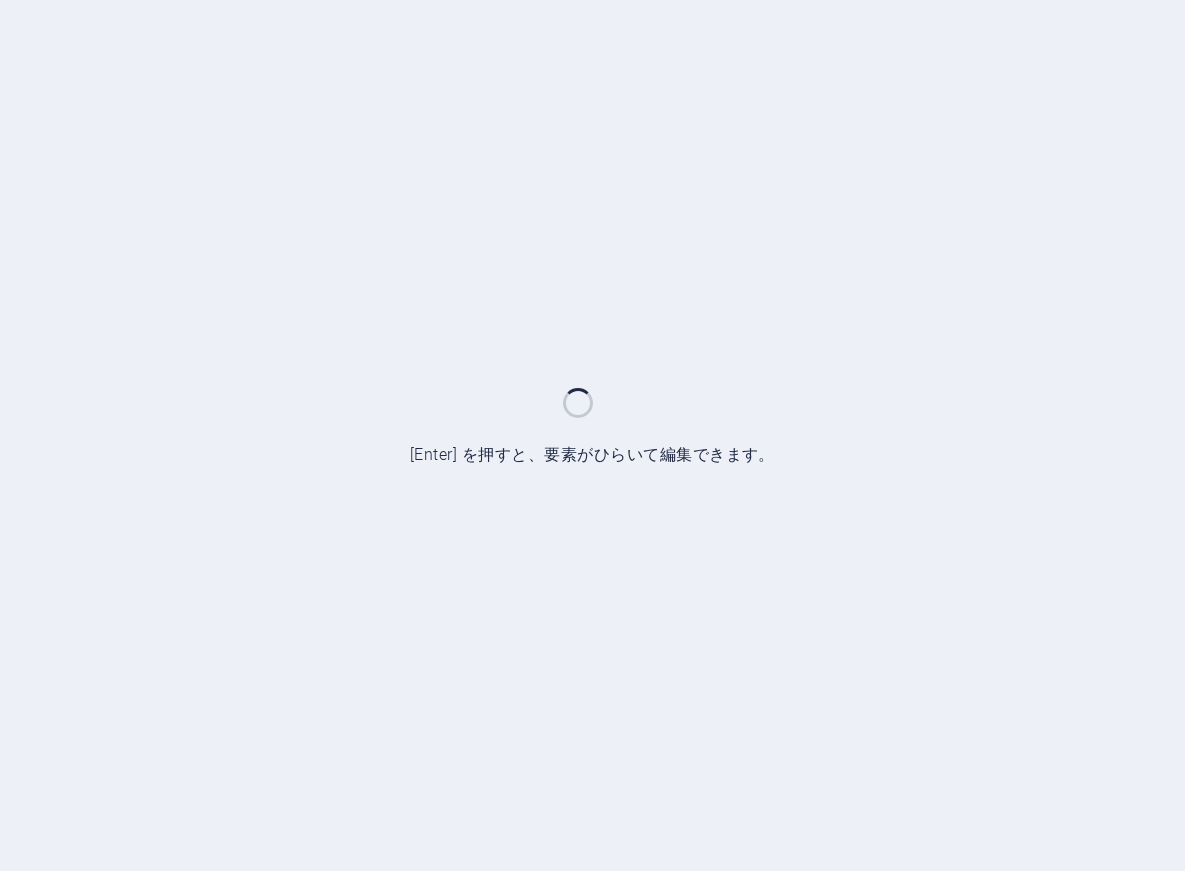 scroll, scrollTop: 0, scrollLeft: 0, axis: both 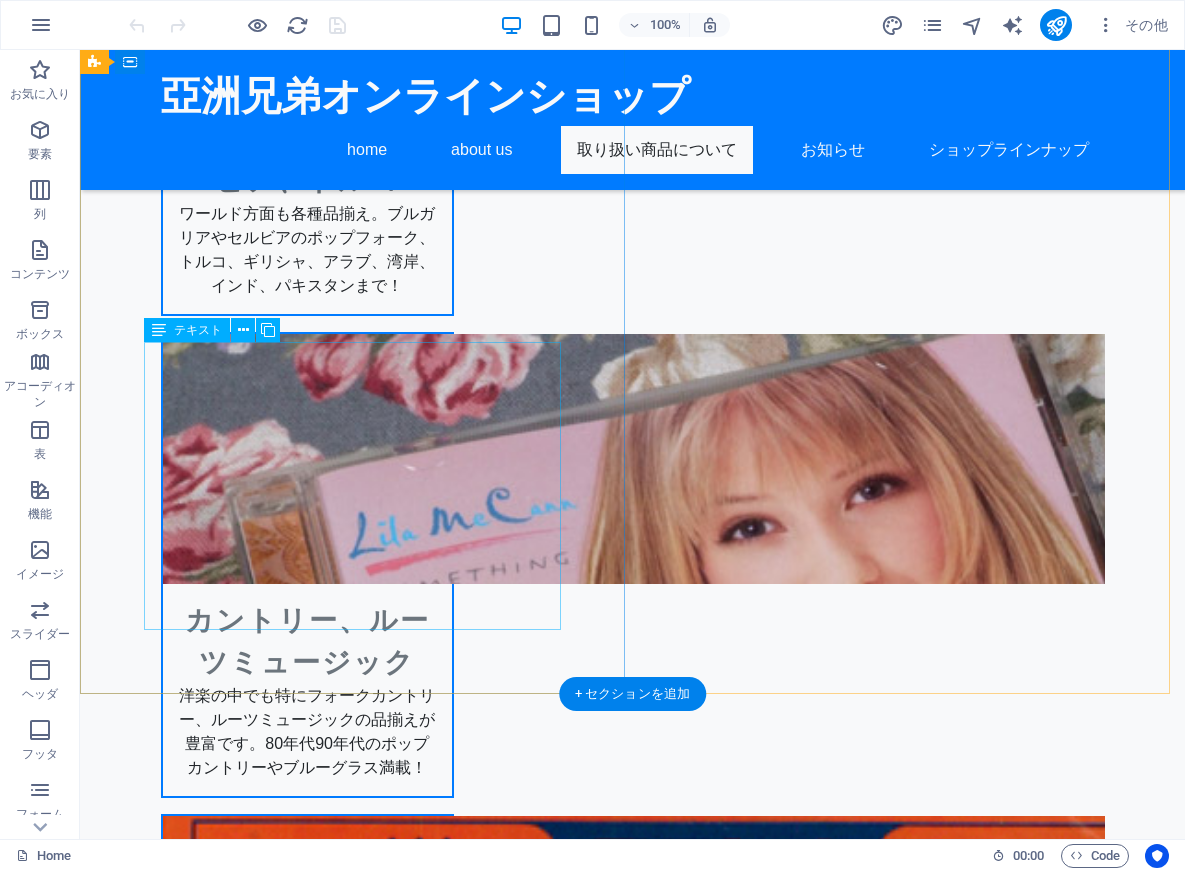 click on "ただいま、ショッピングカート・システムが破壊されてしまい、ショッピング・システムが運用できなくなっています。現在対策を講じていますが、長期時間がかかりそうなので、本サイトは見切りをつけ、新サイトを構築中です。年内をめどに作業を進めていますので、もうしばらくお待ちください。予定がわかり次第、こちらでまたお知らせいたします。せっかくご来店いただいたのに、申し訳ありません。 【お問い合わせ先】 e-mail: [EMAIL] / [EMAIL] / [EMAIL] tel.&fax.: [PHONE]" at bounding box center [633, 2790] 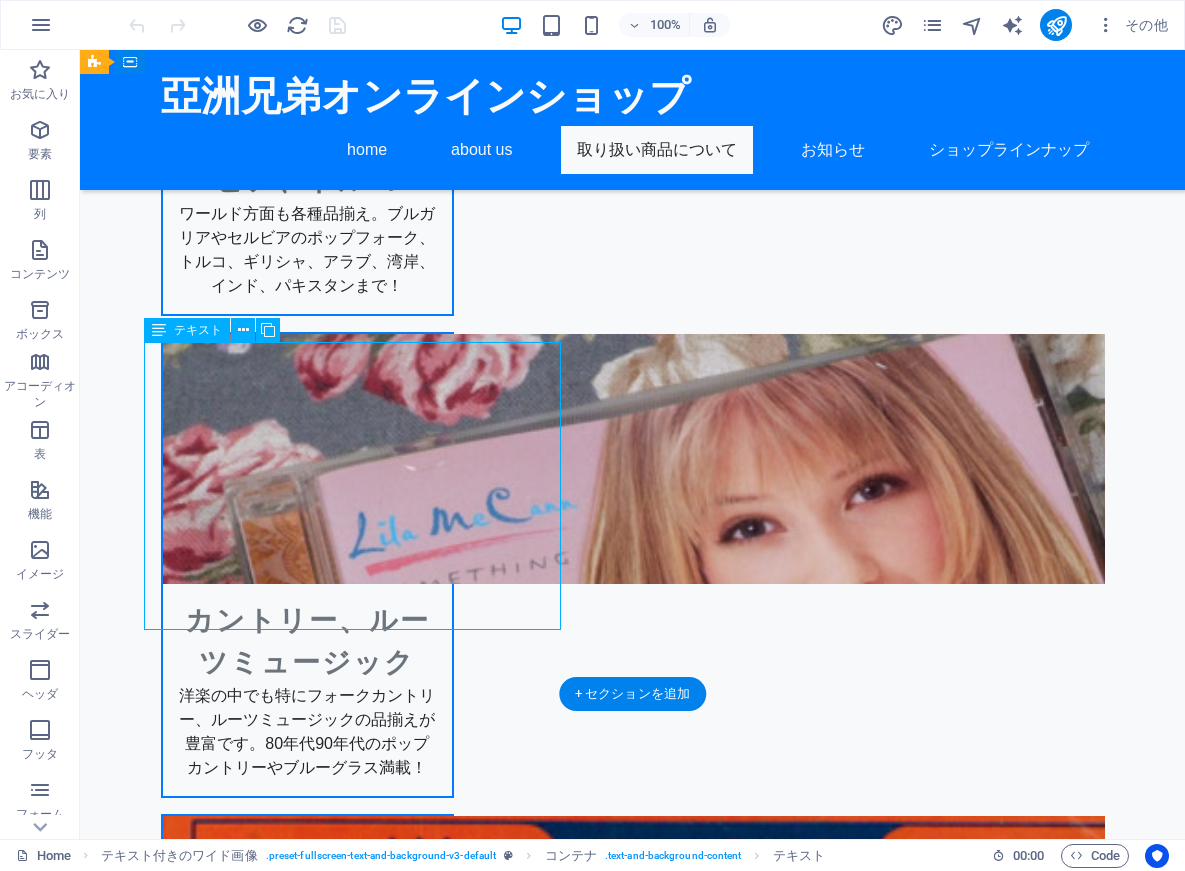 click on "ただいま、ショッピングカート・システムが破壊されてしまい、ショッピング・システムが運用できなくなっています。現在対策を講じていますが、長期時間がかかりそうなので、本サイトは見切りをつけ、新サイトを構築中です。年内をめどに作業を進めていますので、もうしばらくお待ちください。予定がわかり次第、こちらでまたお知らせいたします。せっかくご来店いただいたのに、申し訳ありません。 【お問い合わせ先】 e-mail: [EMAIL] / [EMAIL] / [EMAIL] tel.&fax.: [PHONE]" at bounding box center (633, 2790) 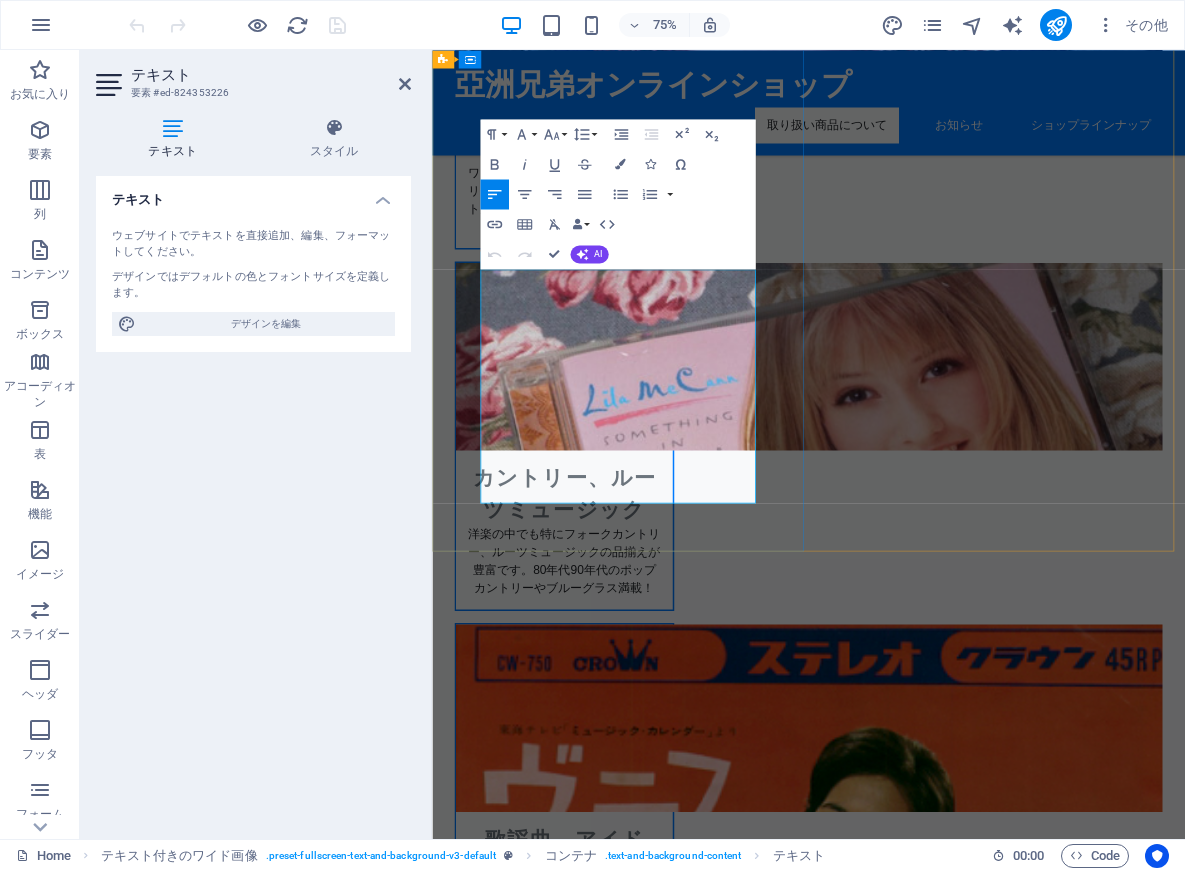 click on "ただいま、ショッピングカート・システムが破壊されてしまい、ショッピング・システムが運用できなくなっています。現在対策を講じていますが、長期時間がかかりそうなので、本サイトは見切りをつけ、新サイトを構築中です。年内をめどに作業を進めていますので、もうしばらくお待ちください。予定がわかり次第、こちらでまたお知らせいたします。せっかくご来店いただいたのに、申し訳ありません。" at bounding box center [934, 2754] 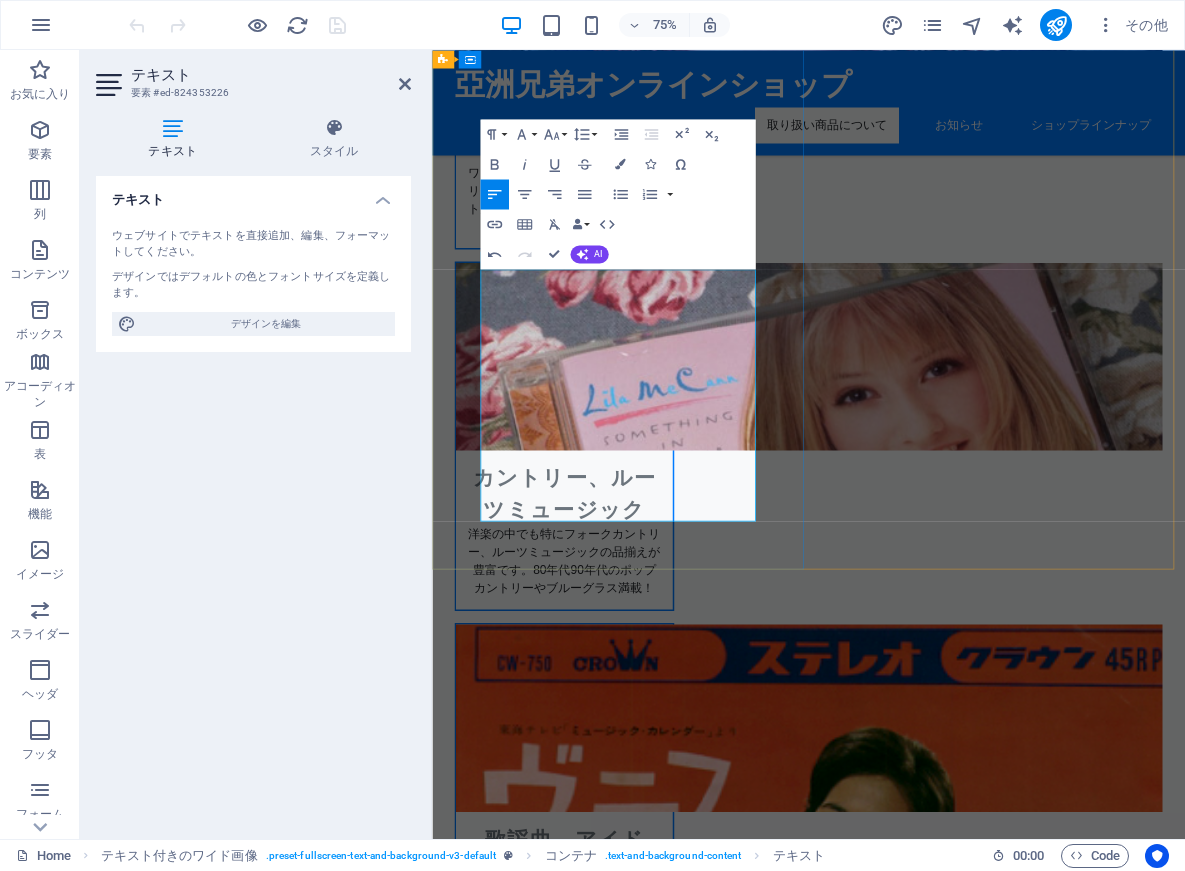 click on "ただいま、ショッピングカート・システムが破壊されてしまい、ショッピング・システムが運用できなくなっています。現在対策を講じていますが、長期時間がかかりそうなので、本サイトは見切りをつけ、新サイトを構築中です。年内をめどに作業を進めていますので、もうしばらくお待ちください。予定がわかり次第、こちらでまたお知らせいたします。せっかくご来店いただいたのに、申し訳ありません。" at bounding box center (934, 2754) 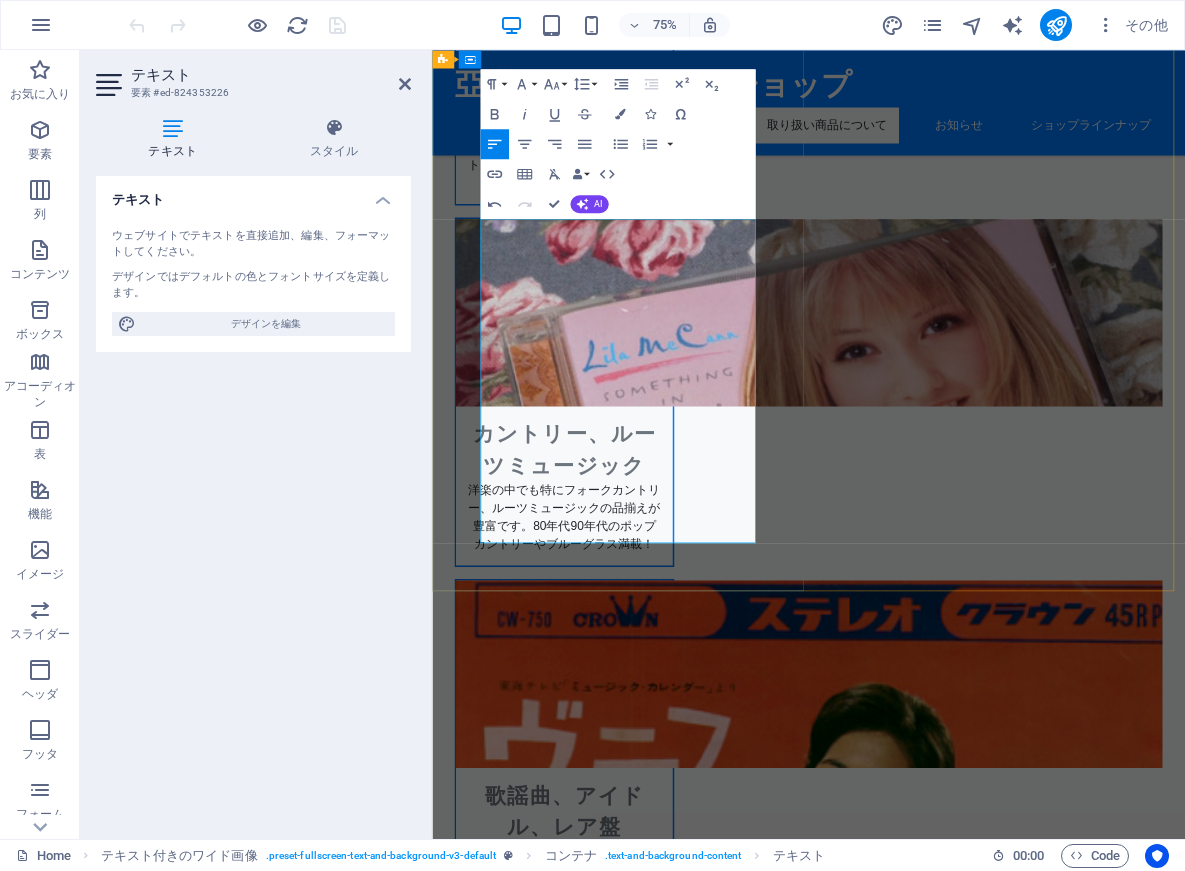 scroll, scrollTop: 1936, scrollLeft: 0, axis: vertical 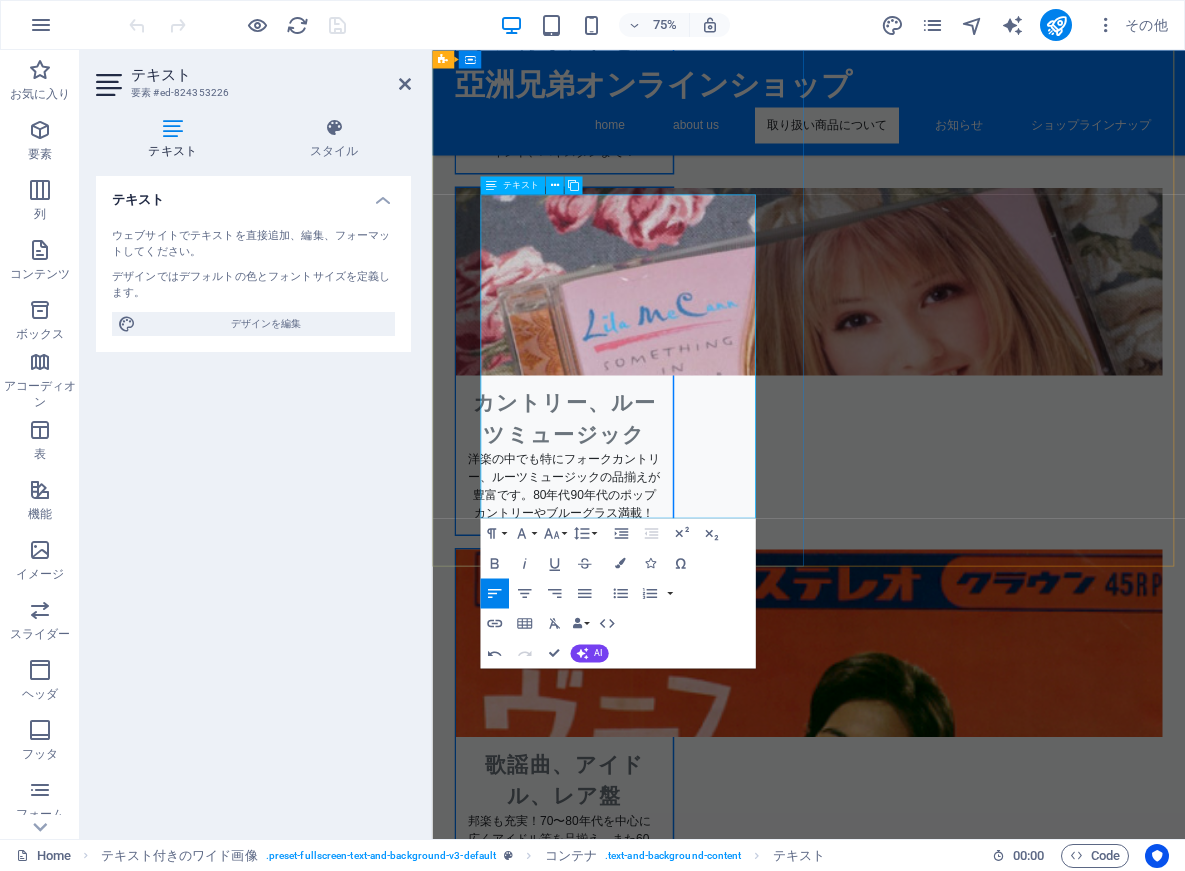 click on "e-mail: [EMAIL] / [EMAIL] / [EMAIL]" at bounding box center [934, 2834] 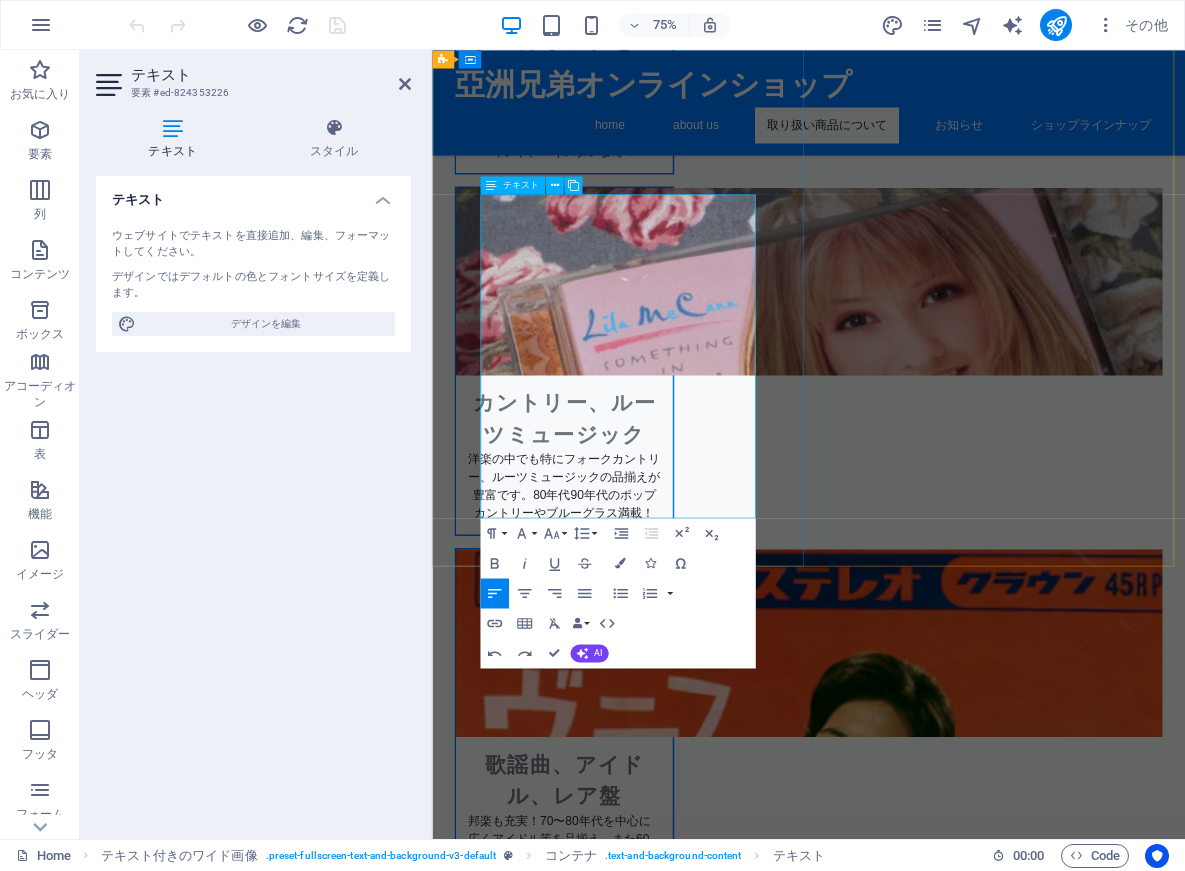 click on "e-mail: [EMAIL] / [EMAIL] / [EMAIL]" at bounding box center [934, 2834] 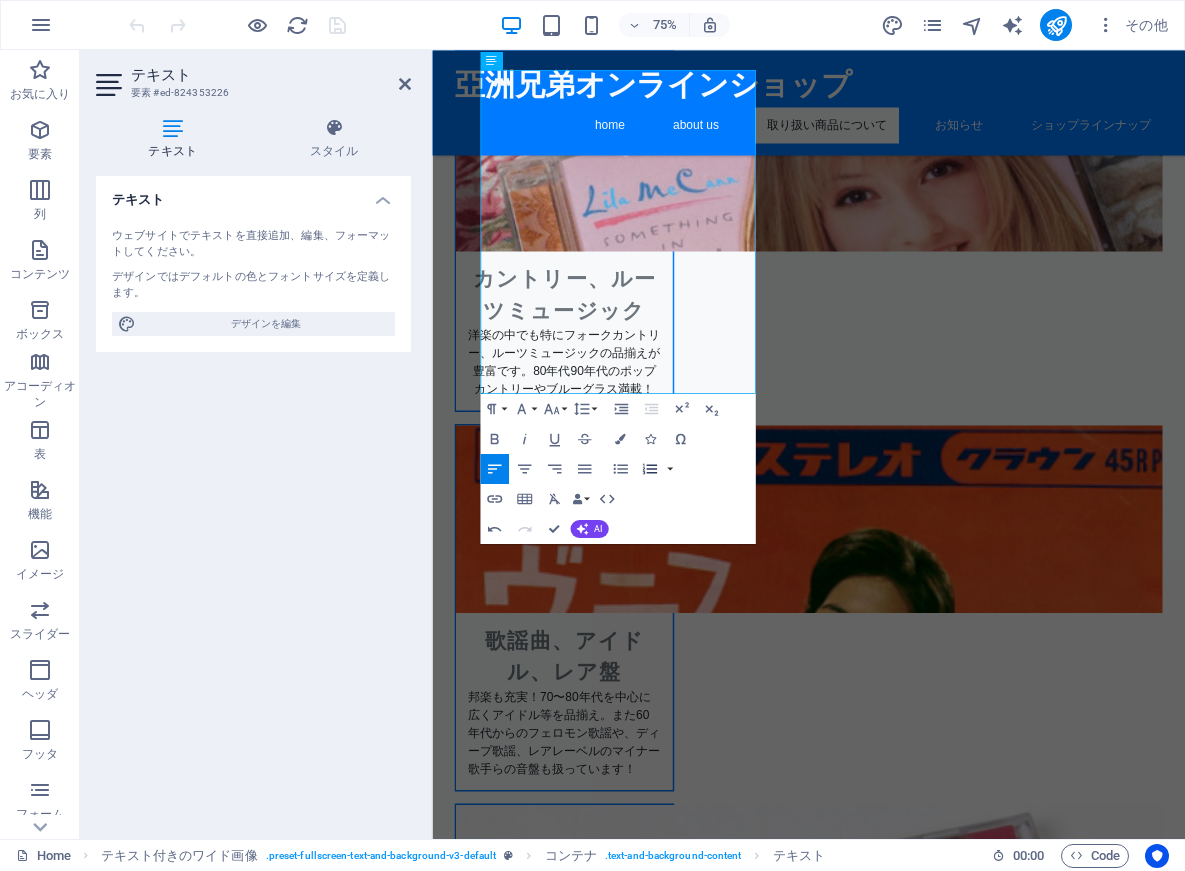 scroll, scrollTop: 2104, scrollLeft: 0, axis: vertical 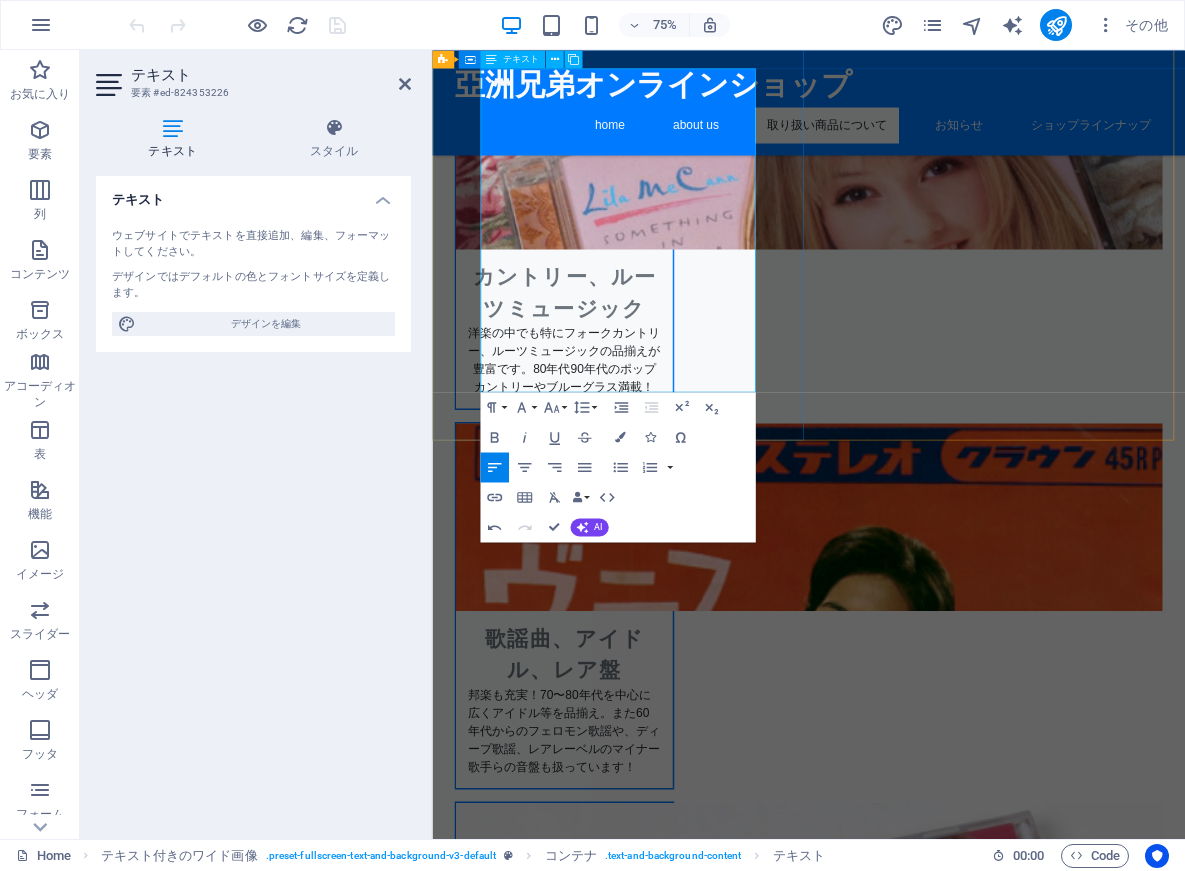 click on "e-mail: [EMAIL] / [EMAIL] / [EMAIL]" at bounding box center [934, 2666] 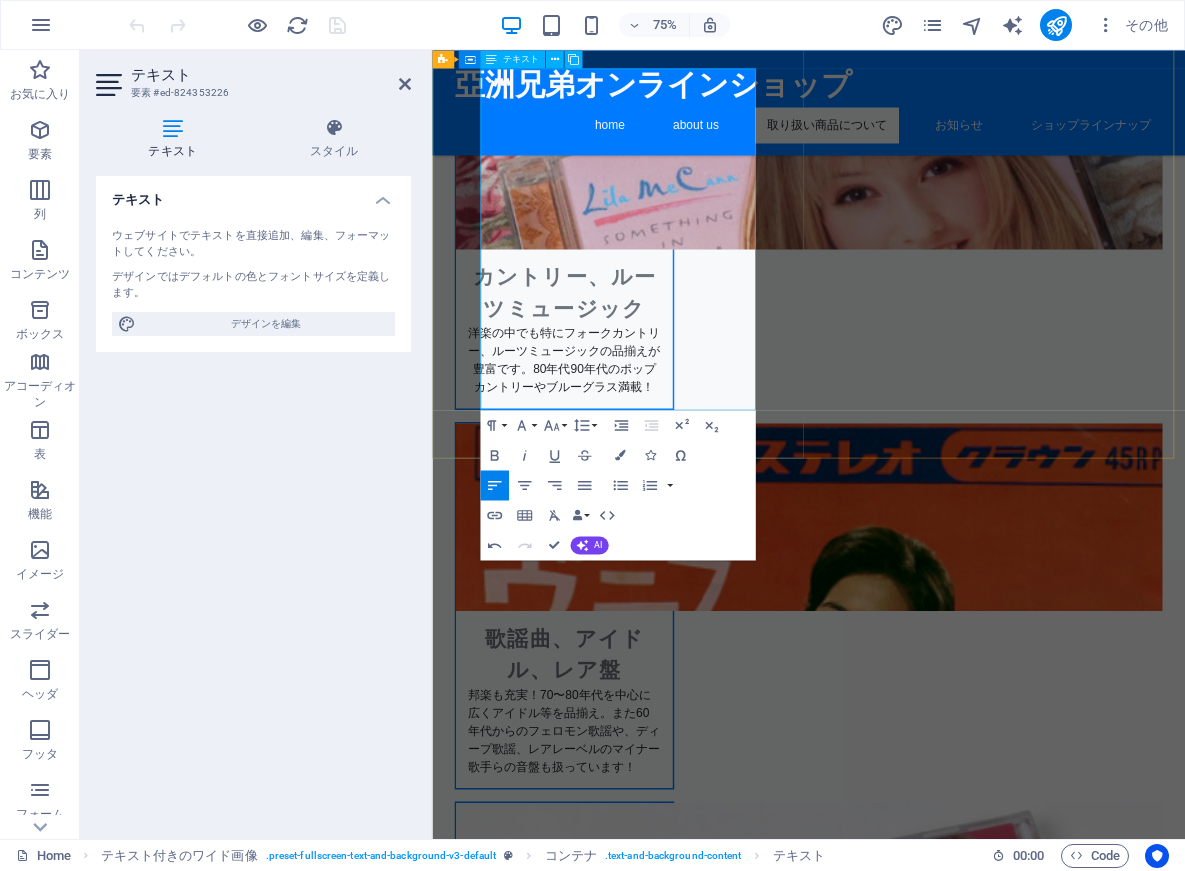 click on "[EMAIL]" at bounding box center [586, 2665] 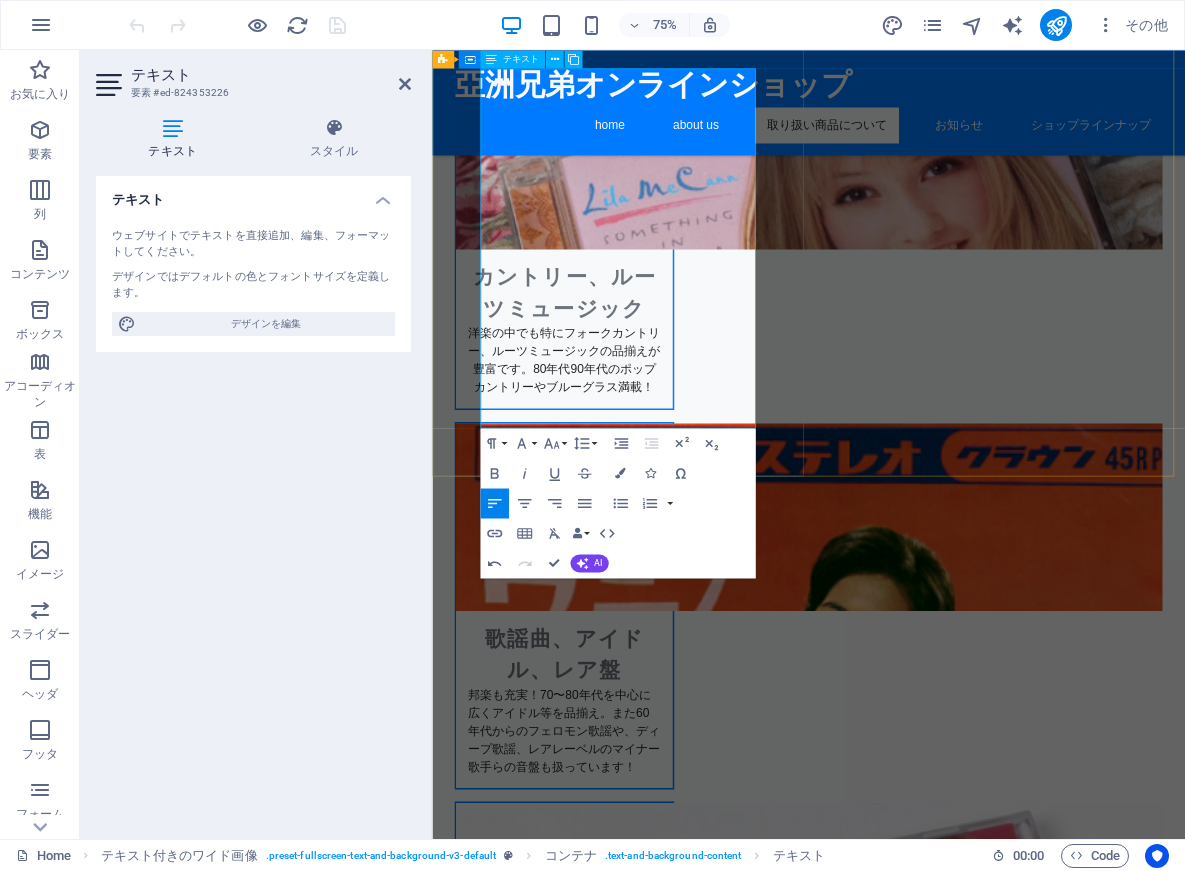 click on "[EMAIL]  /" at bounding box center [934, 2690] 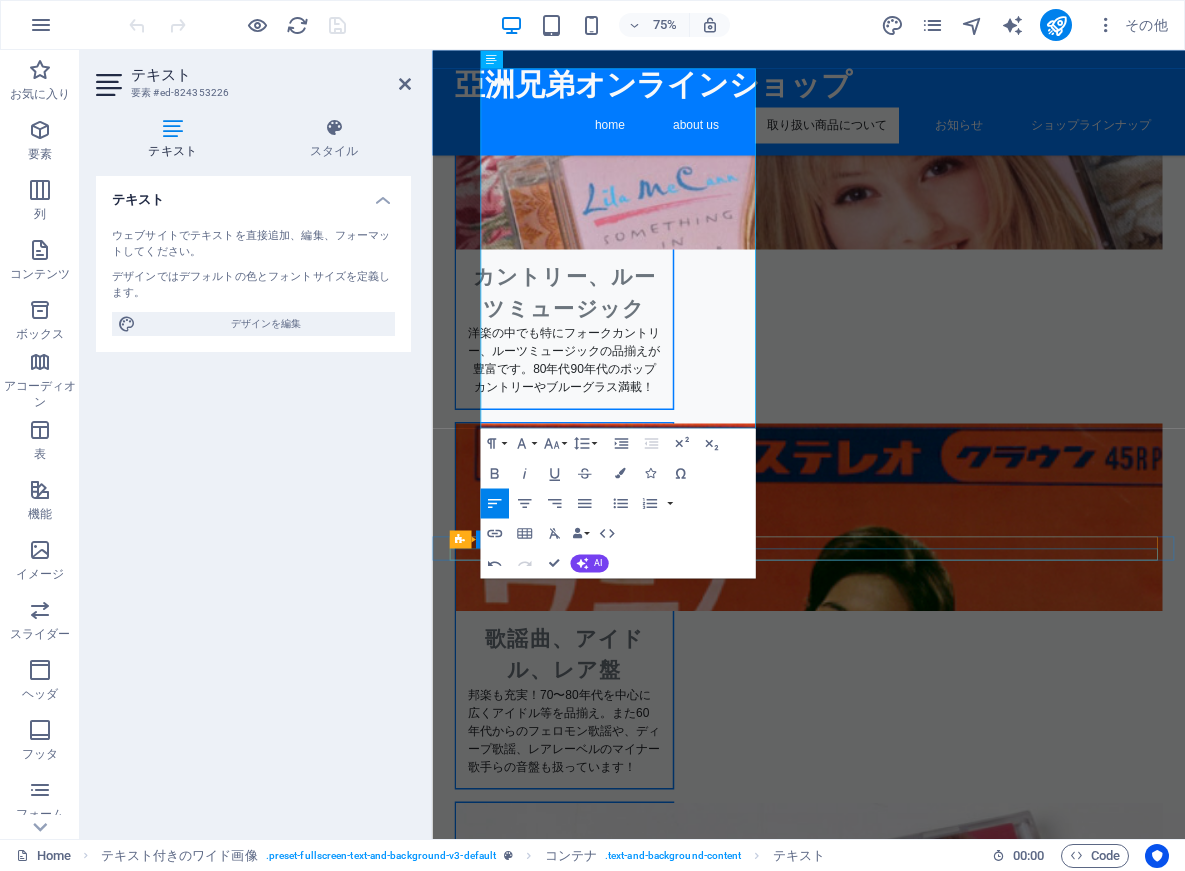 click at bounding box center [934, 3944] 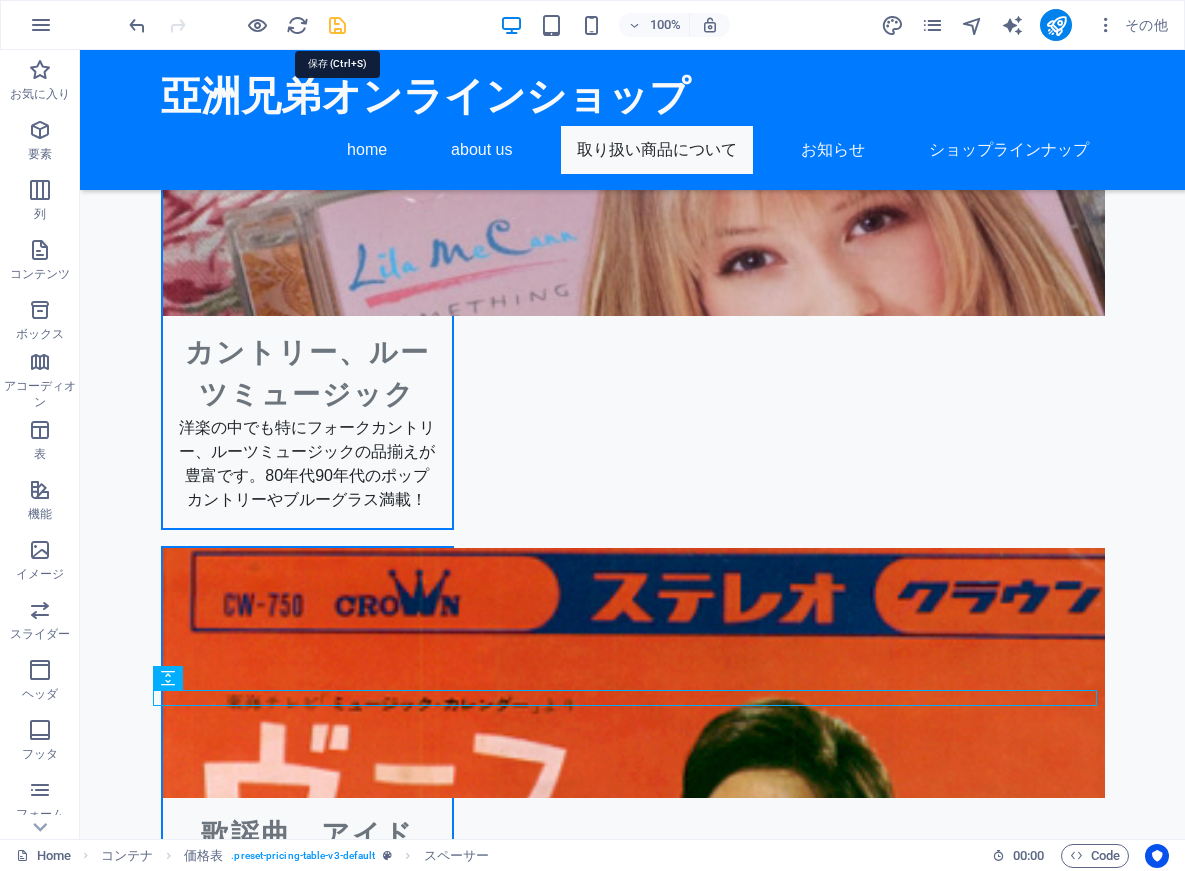 click at bounding box center [337, 25] 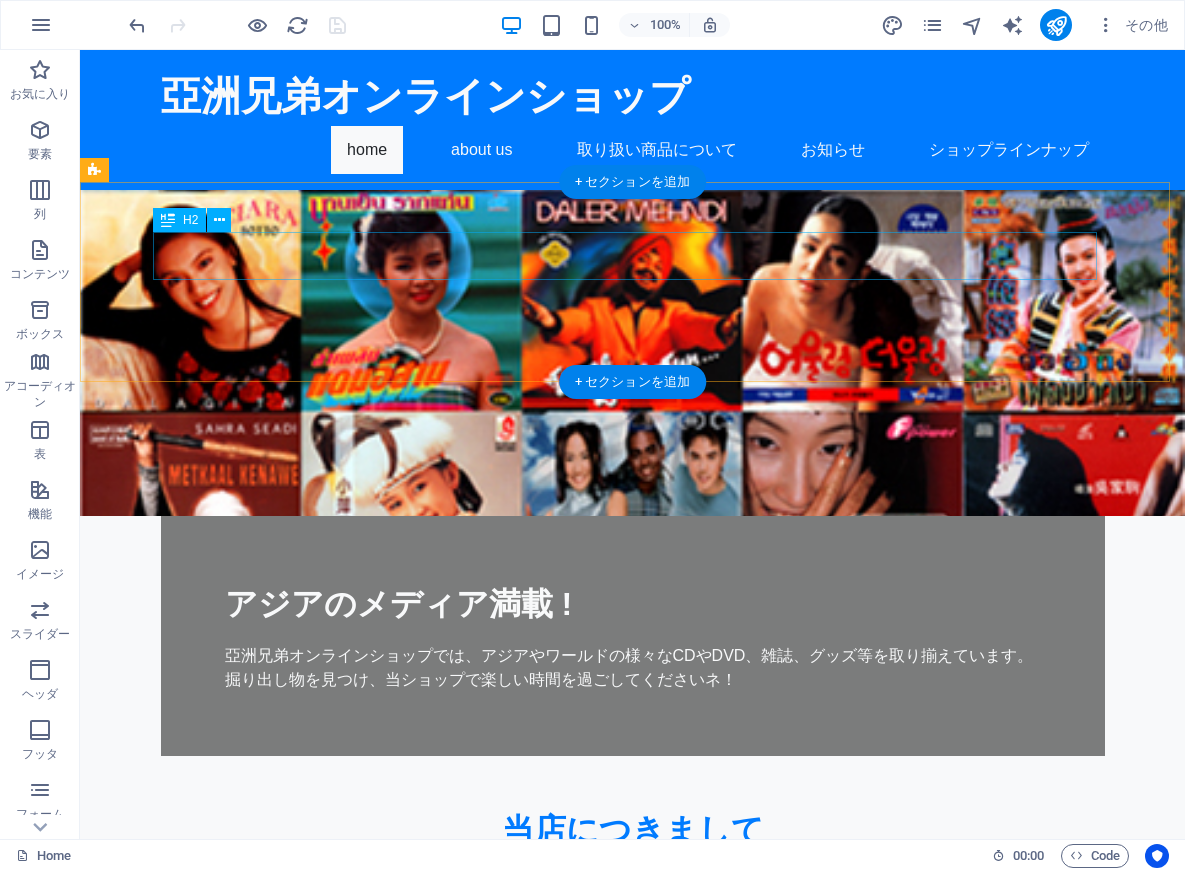 scroll, scrollTop: 296, scrollLeft: 0, axis: vertical 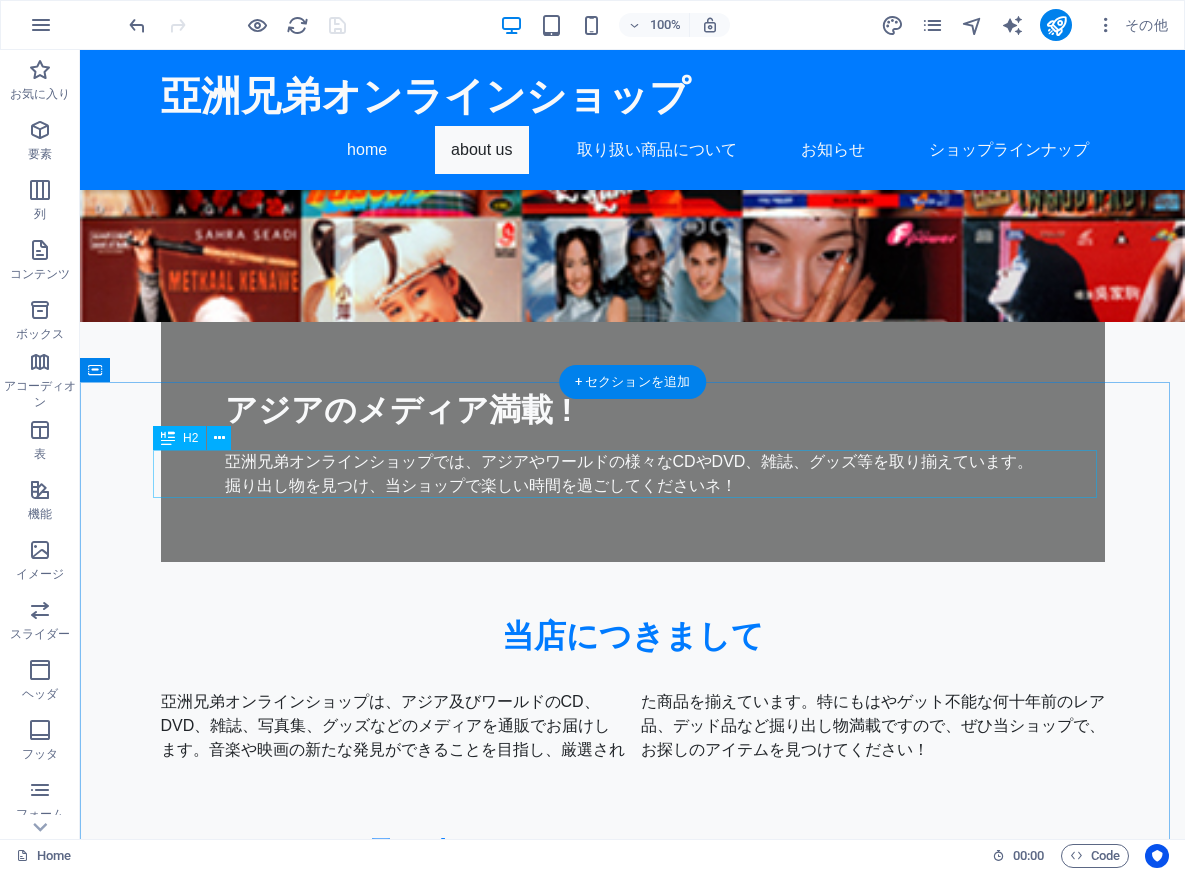 click on "取り扱いはアジア〜ワールドまで!!!" at bounding box center (633, 854) 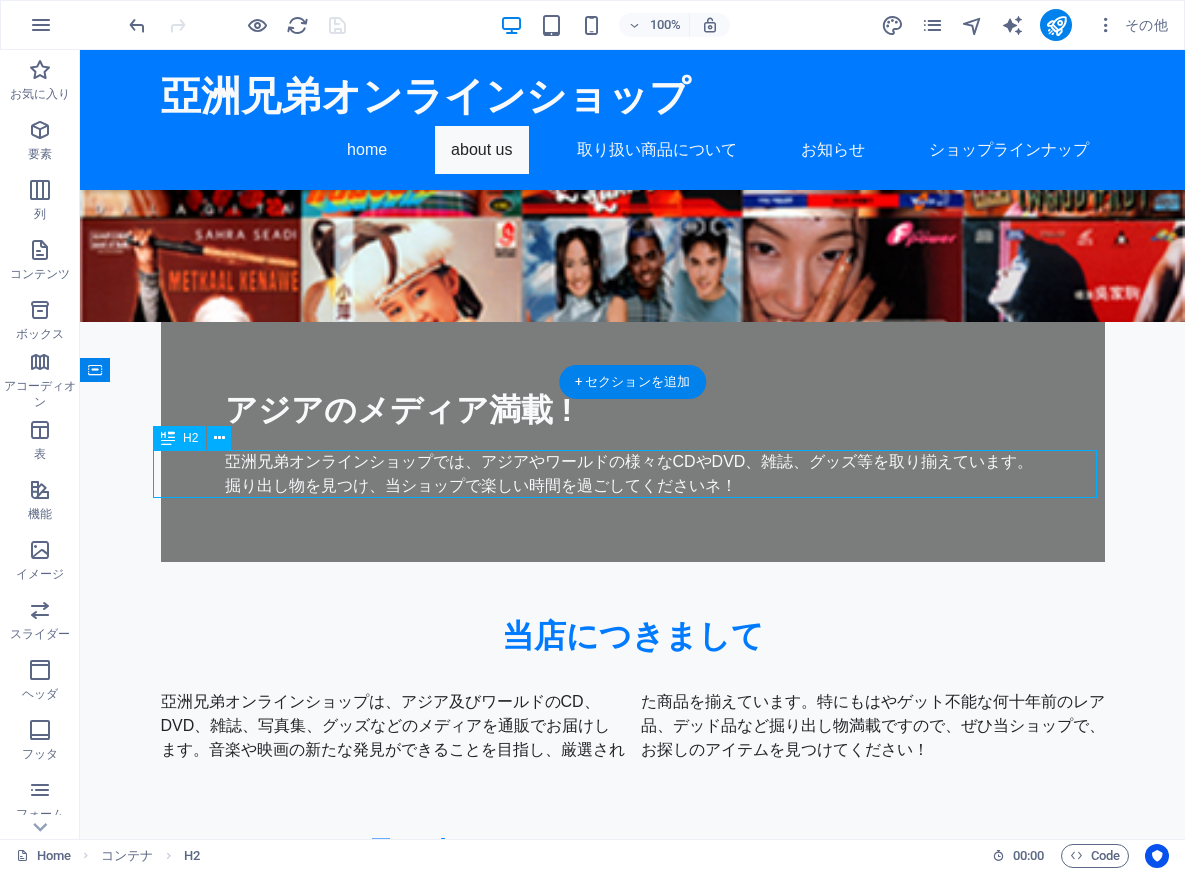 click on "取り扱いはアジア〜ワールドまで!!!" at bounding box center [633, 854] 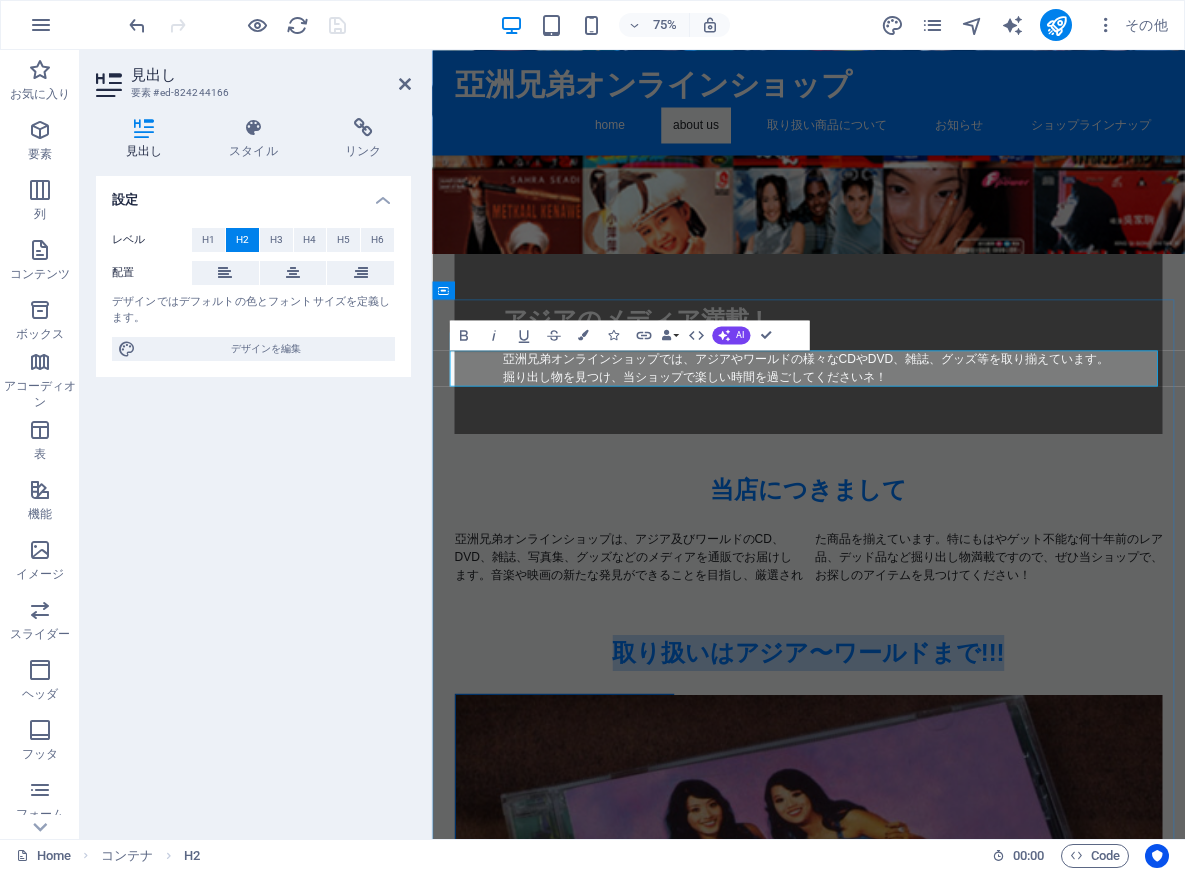 click on "取り扱いはアジア〜ワールドまで!!!" at bounding box center (934, 854) 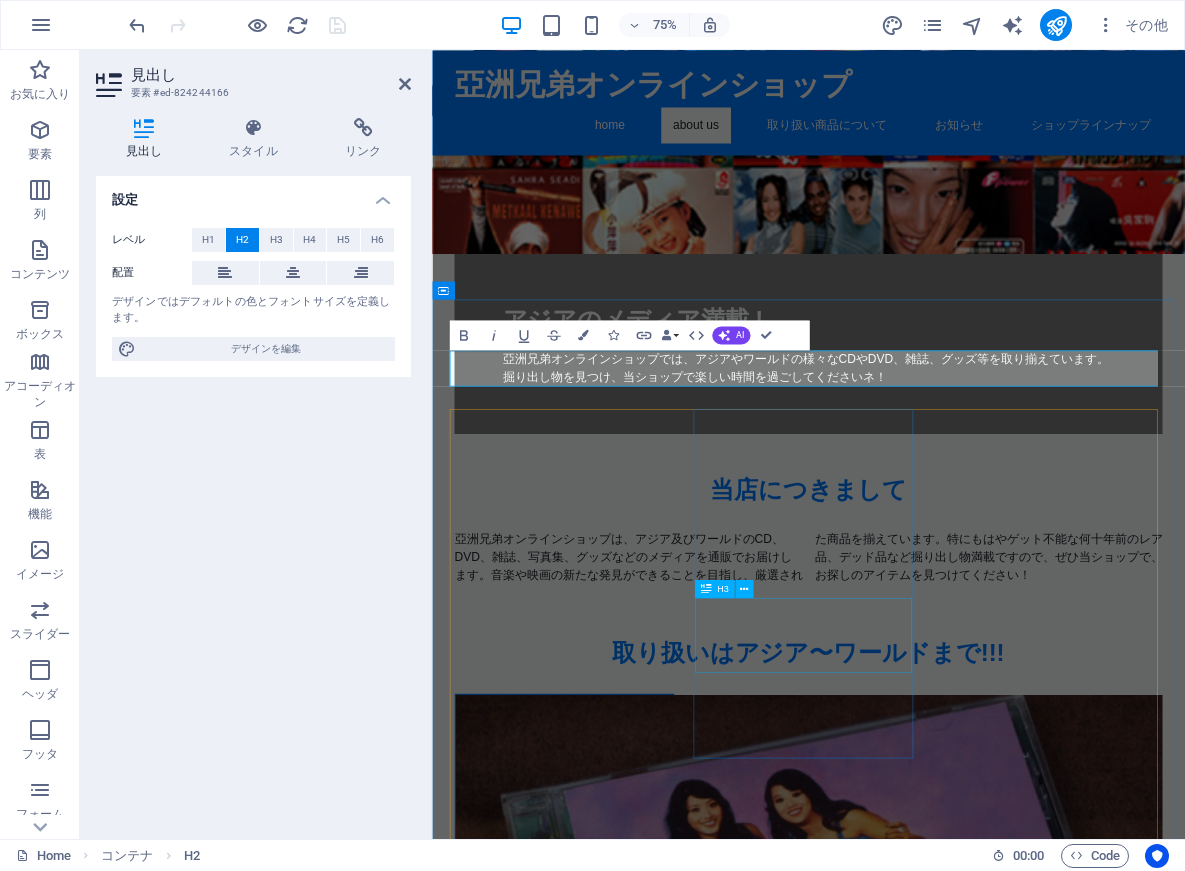 type 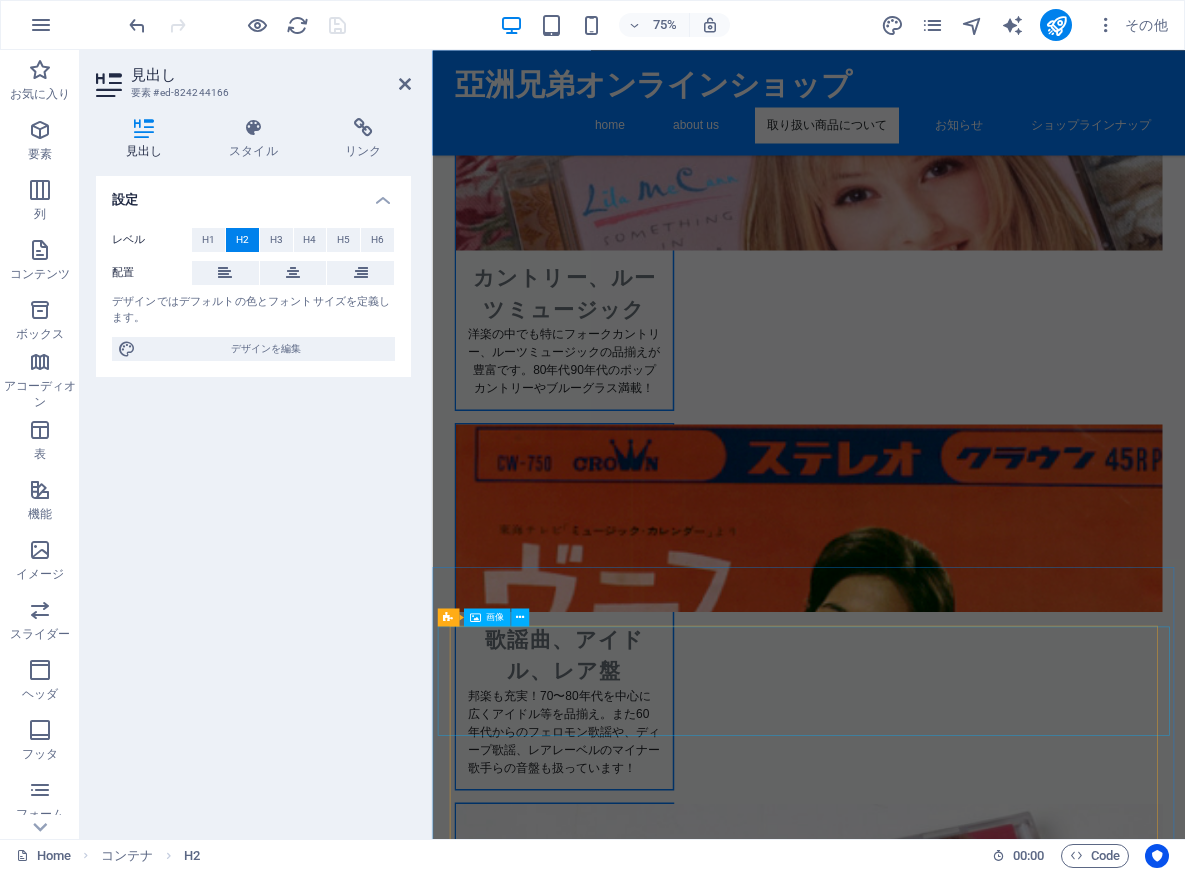 scroll, scrollTop: 2140, scrollLeft: 0, axis: vertical 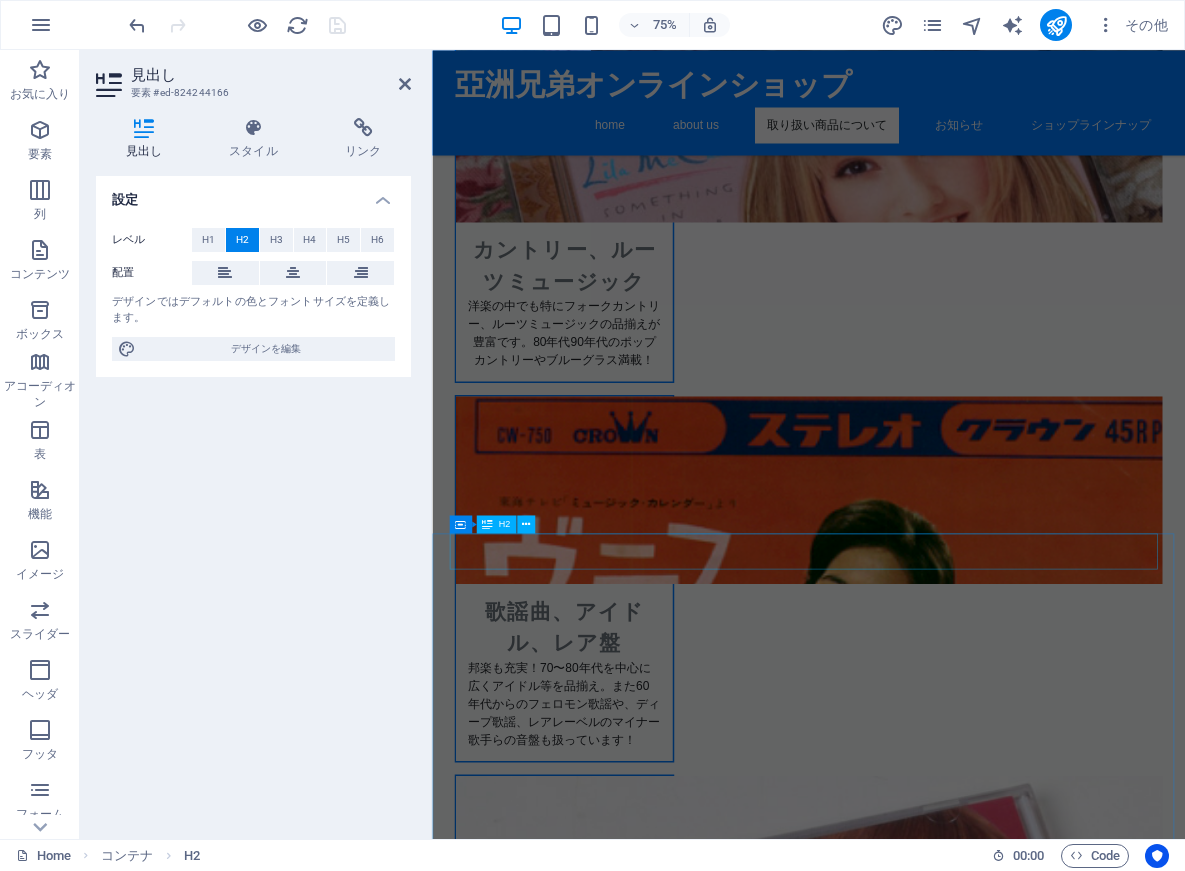click on "ショップラインナップ" at bounding box center [934, 3940] 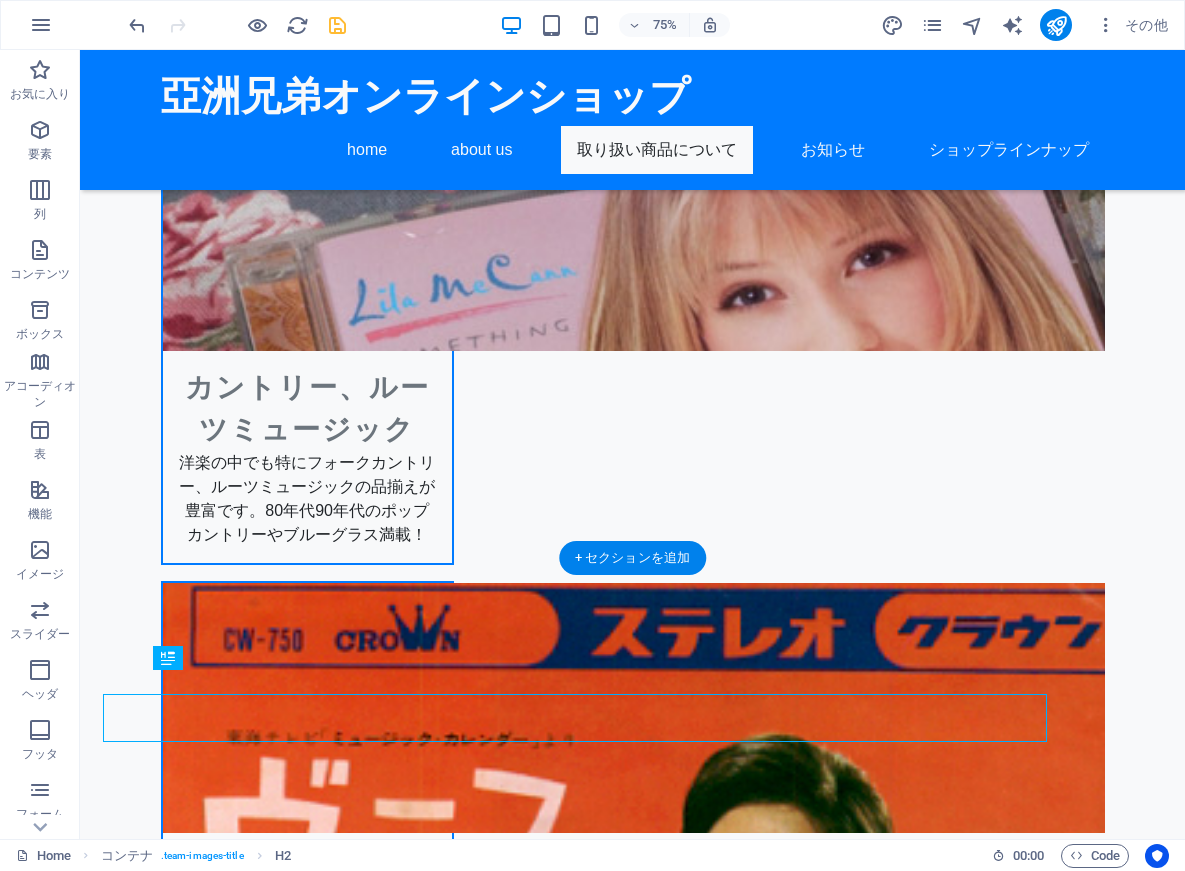 click at bounding box center [307, 226] 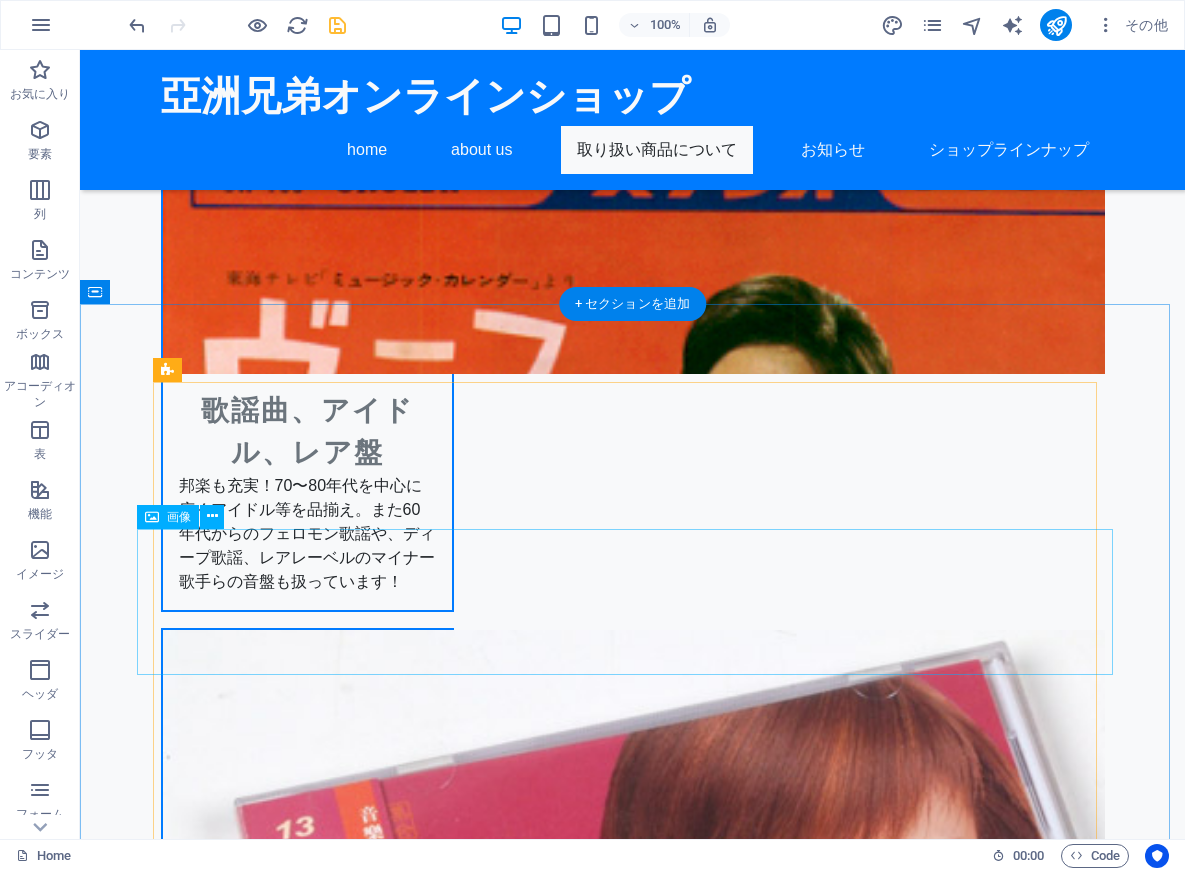 scroll, scrollTop: 2506, scrollLeft: 0, axis: vertical 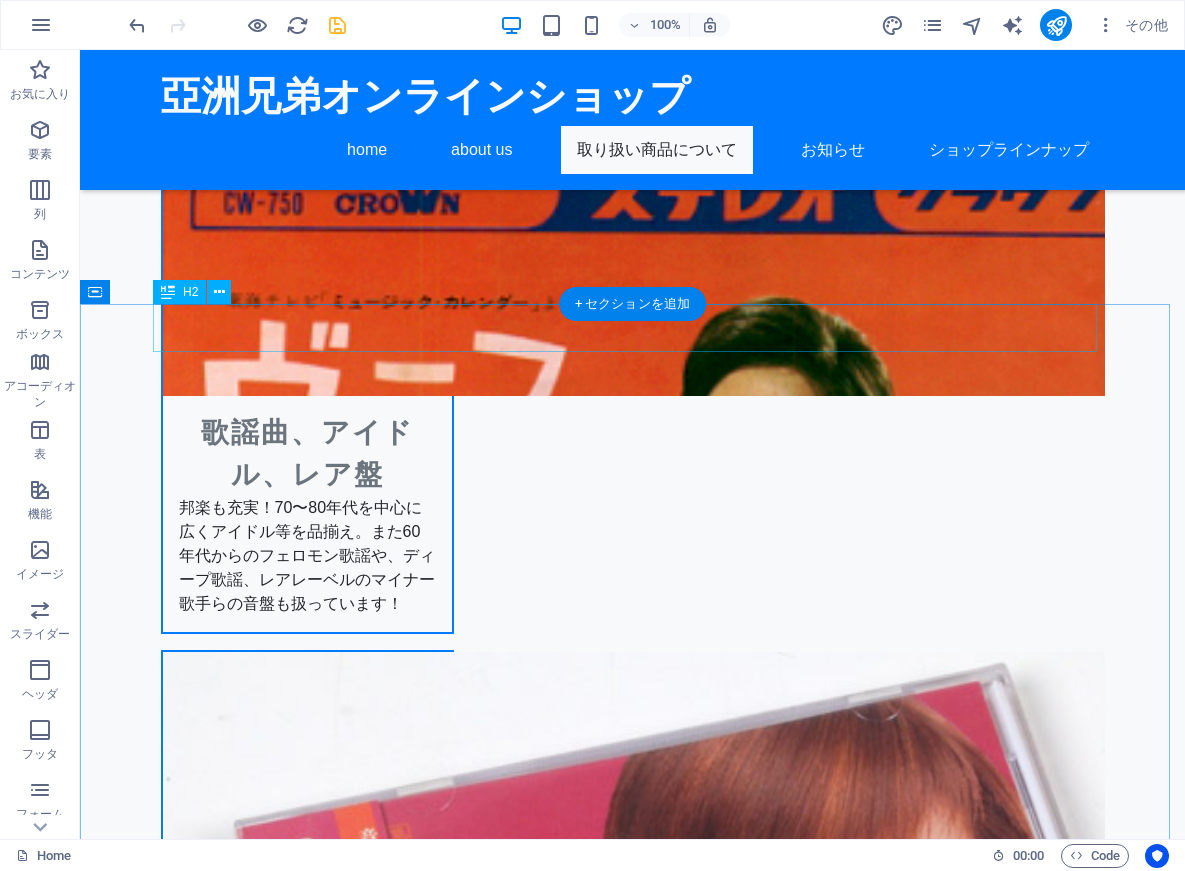 click on "ショップラインナップ" at bounding box center (633, 3550) 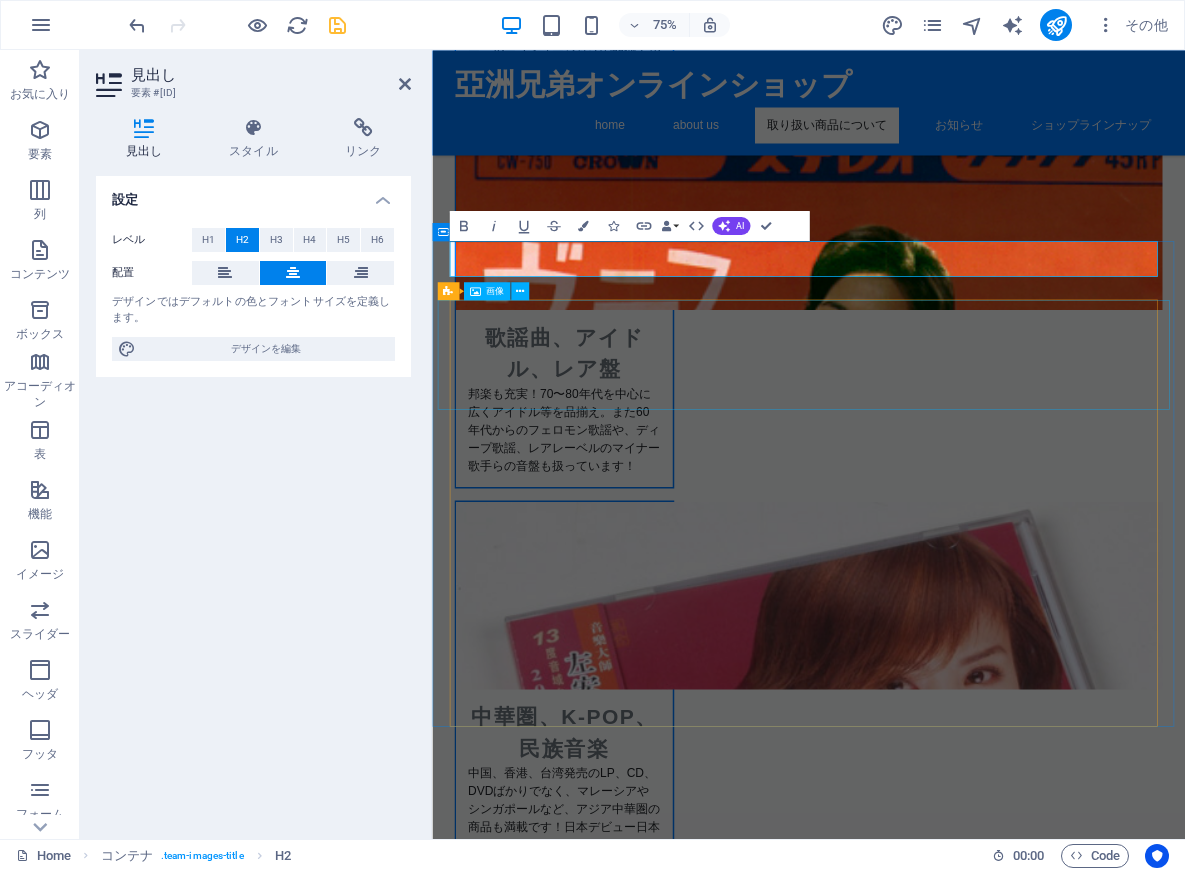 scroll, scrollTop: 2530, scrollLeft: 0, axis: vertical 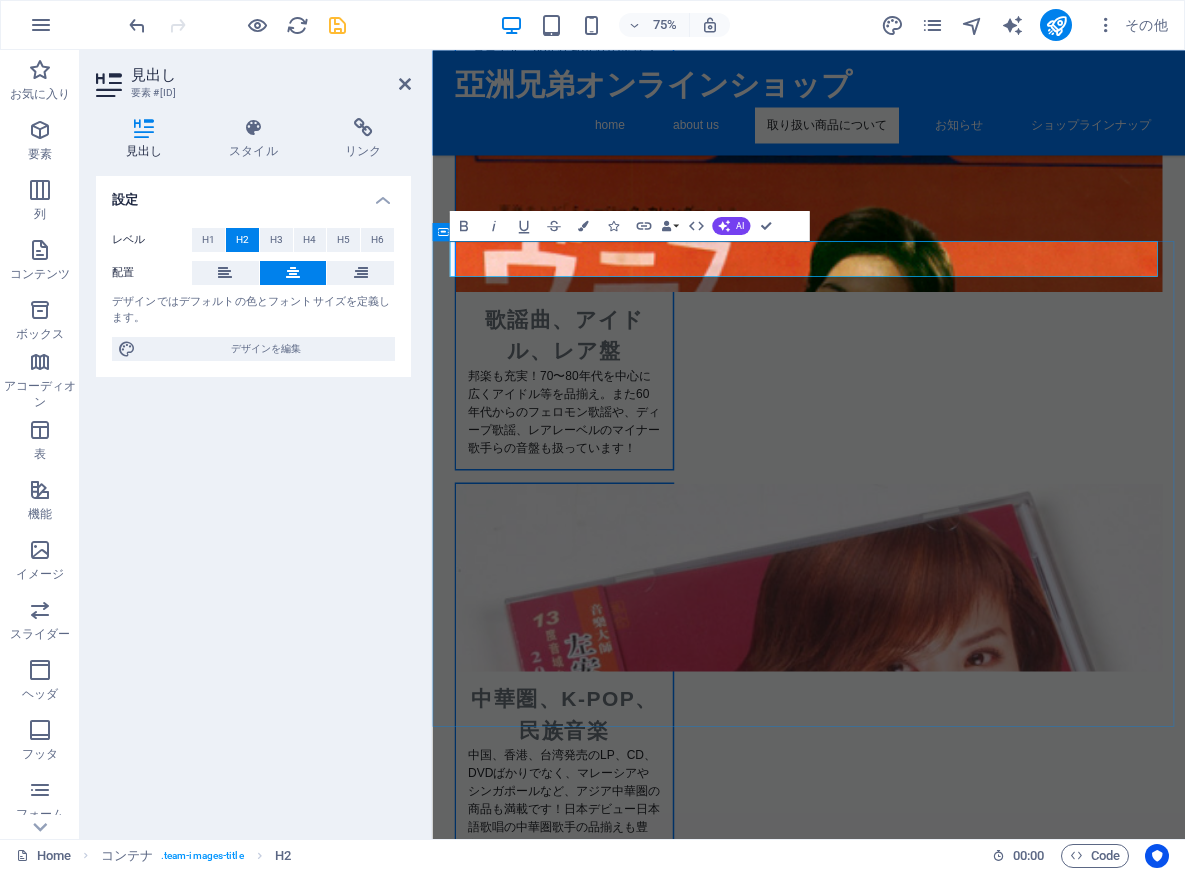 click on "ショップラインナップ" at bounding box center (934, 3550) 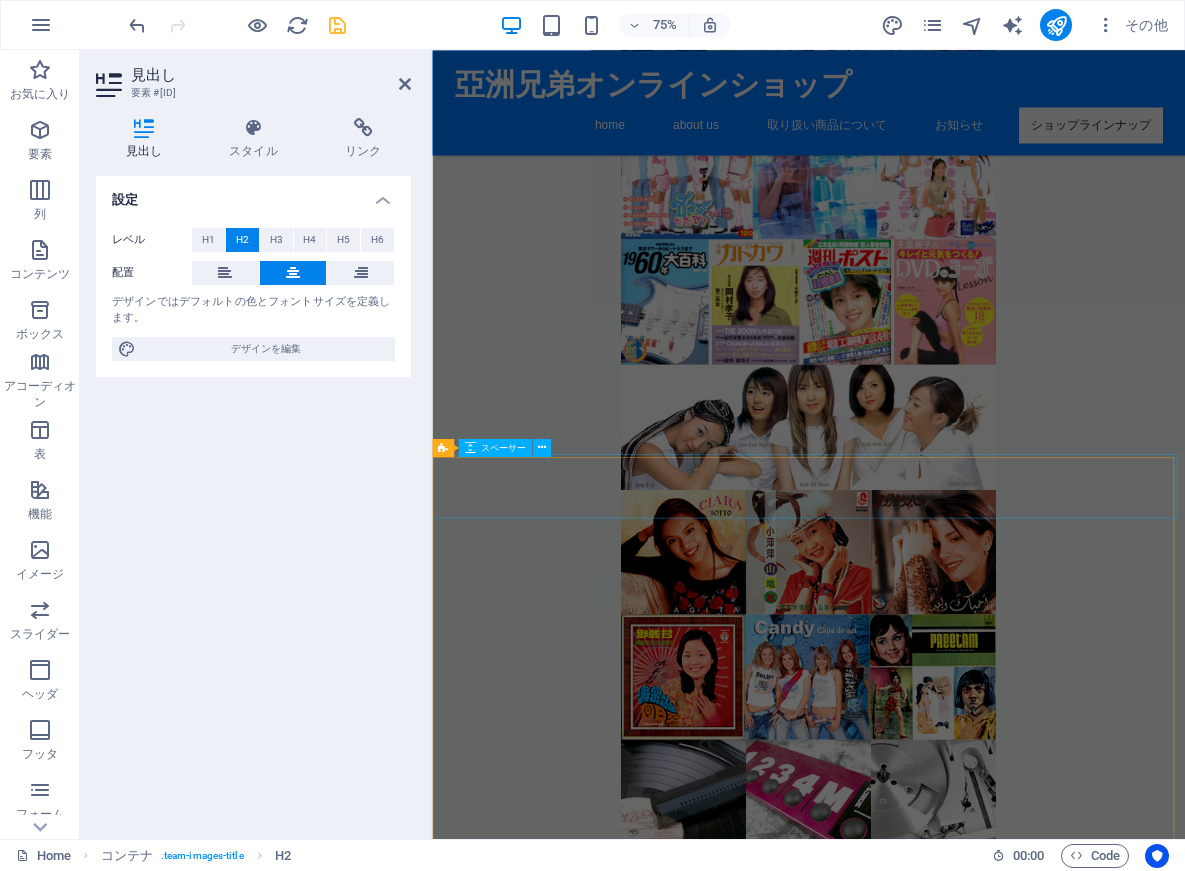 scroll, scrollTop: 7690, scrollLeft: 0, axis: vertical 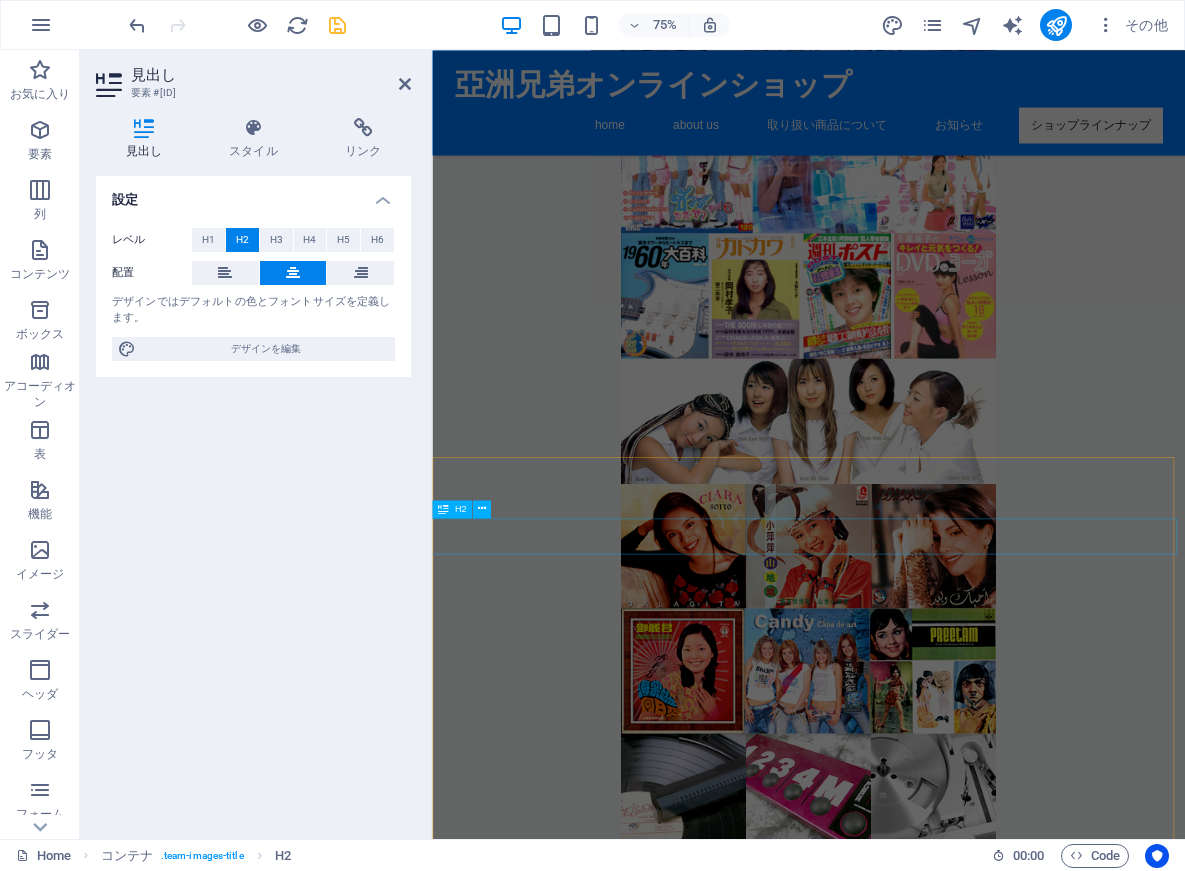 click on "その他商品のおすすめ" at bounding box center (934, 3964) 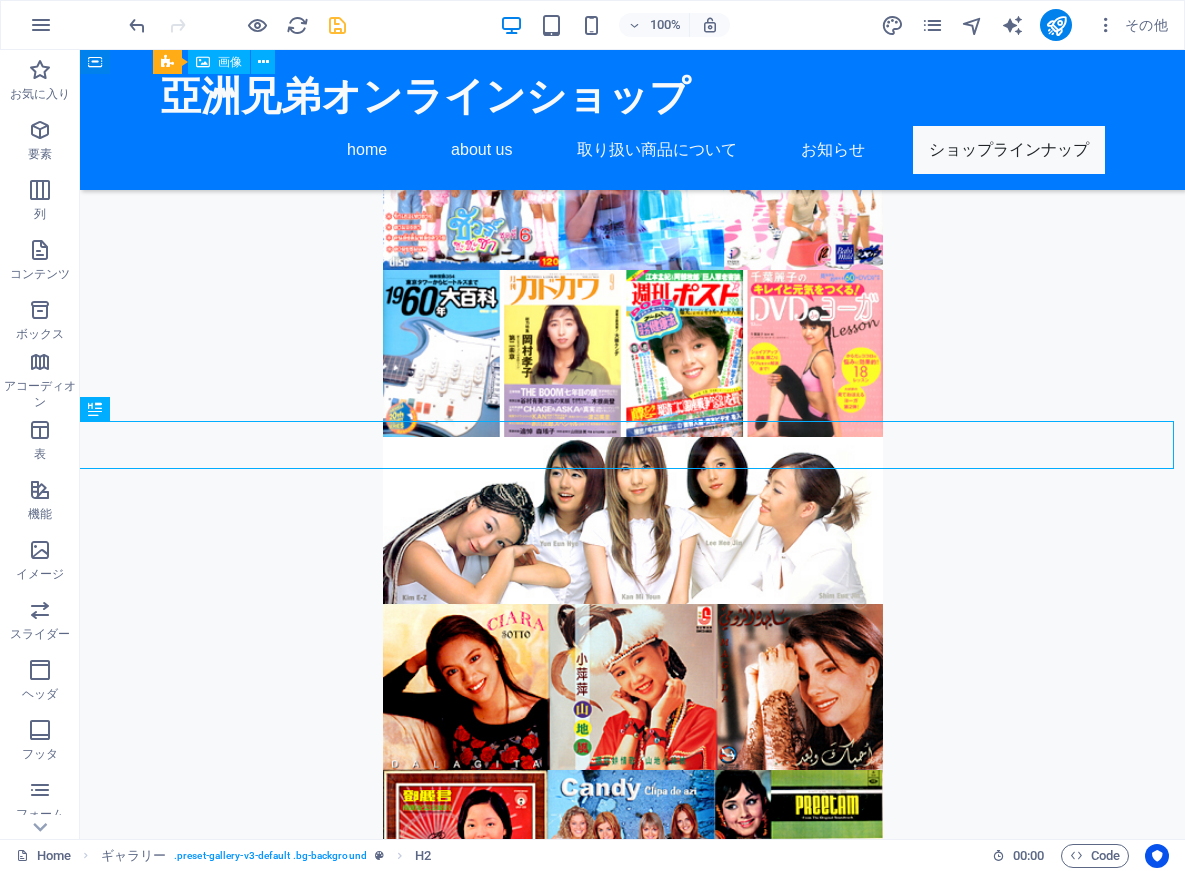 scroll, scrollTop: 7919, scrollLeft: 0, axis: vertical 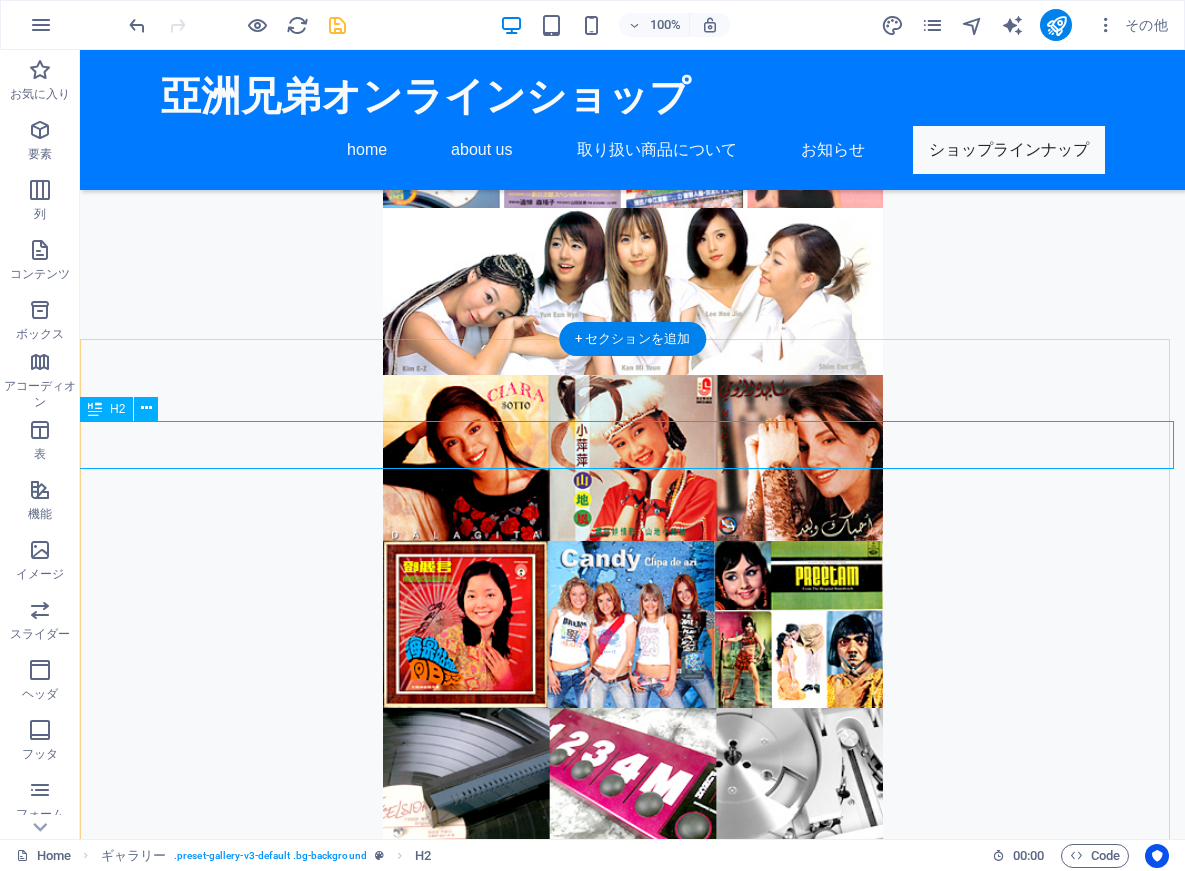 click on "その他商品のおすすめ" at bounding box center (632, 3711) 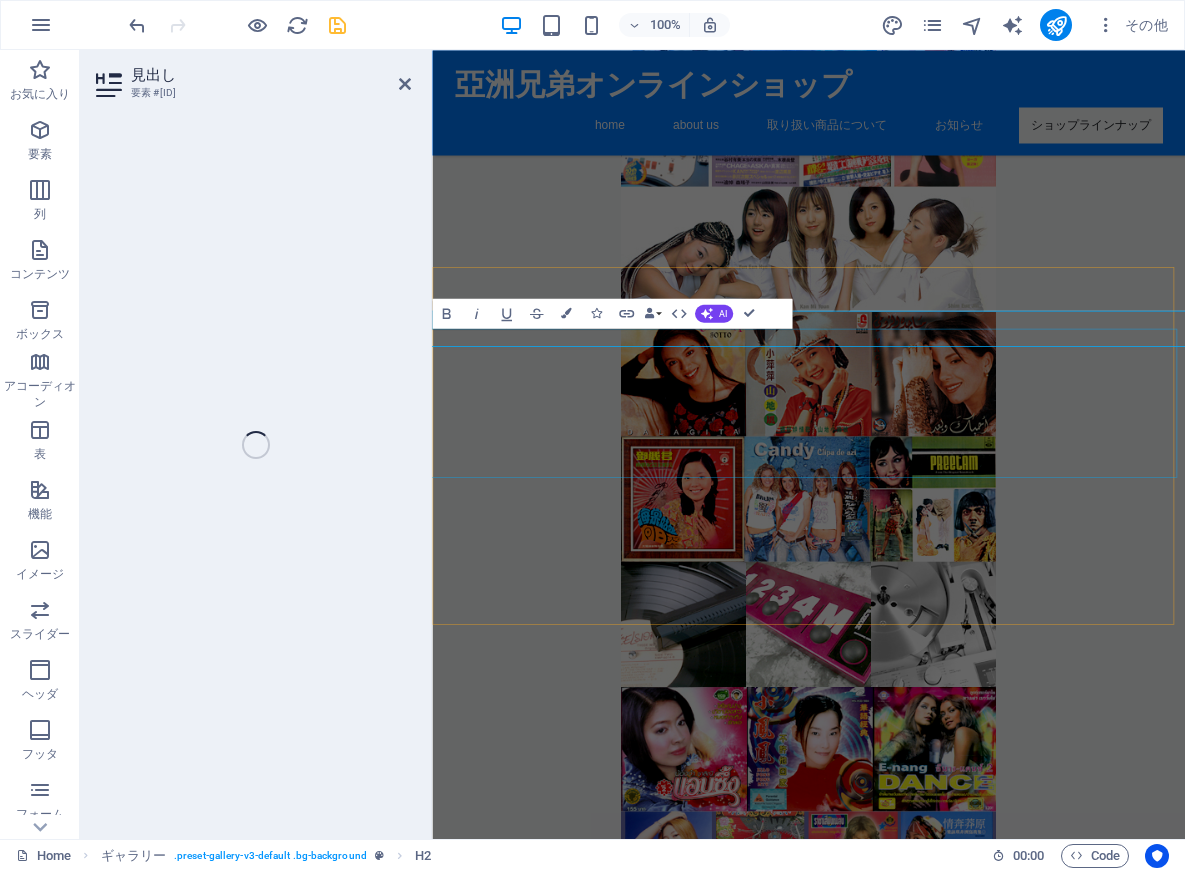 scroll, scrollTop: 7943, scrollLeft: 0, axis: vertical 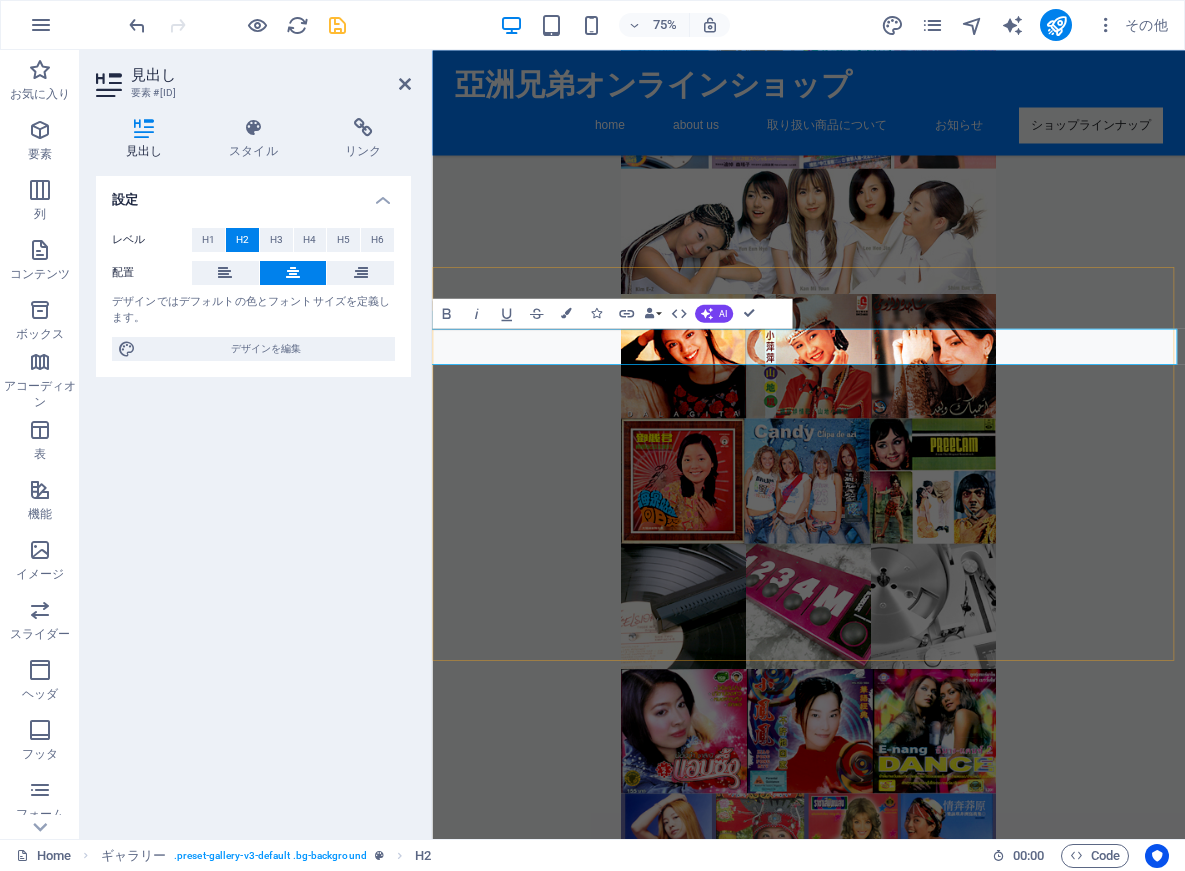 click on "その他商品のおすすめ" at bounding box center (934, 3711) 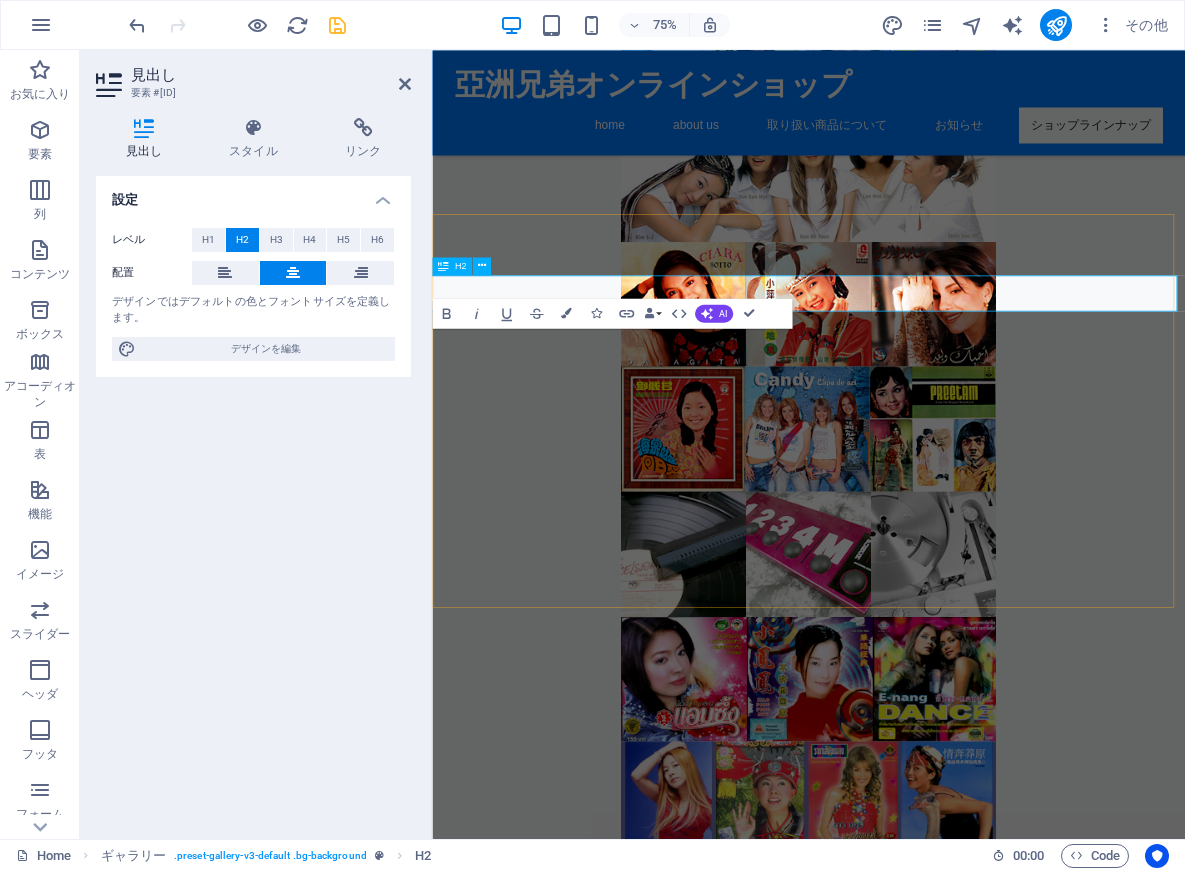 scroll, scrollTop: 8015, scrollLeft: 0, axis: vertical 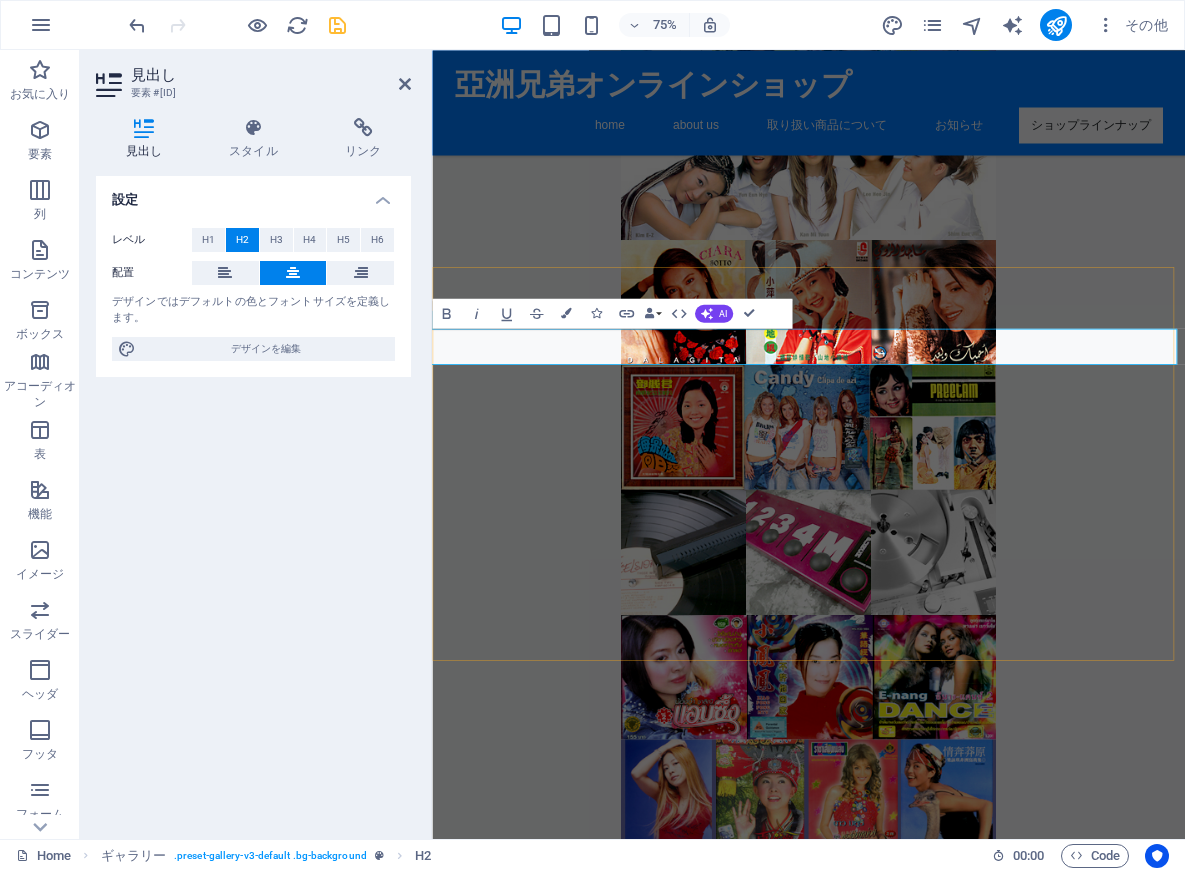 drag, startPoint x: 928, startPoint y: 446, endPoint x: 862, endPoint y: 455, distance: 66.61081 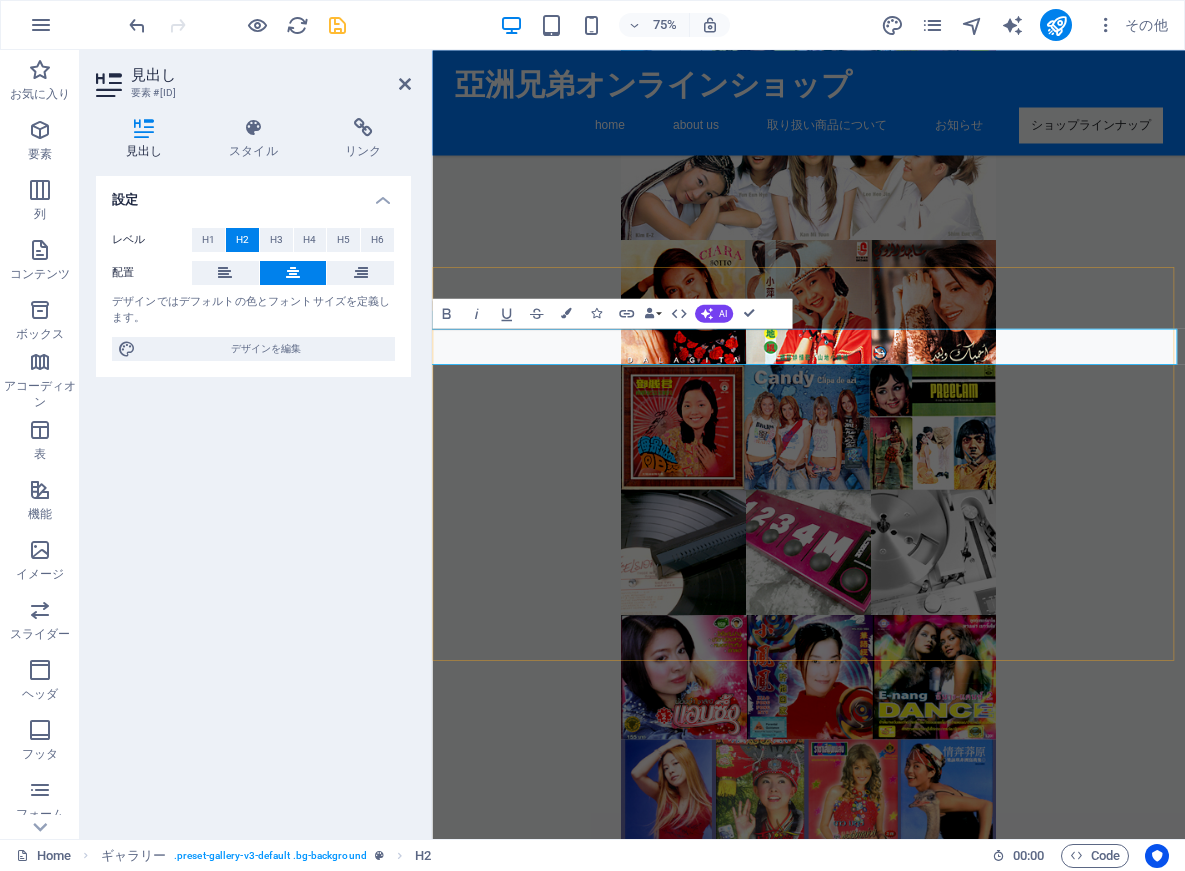 type 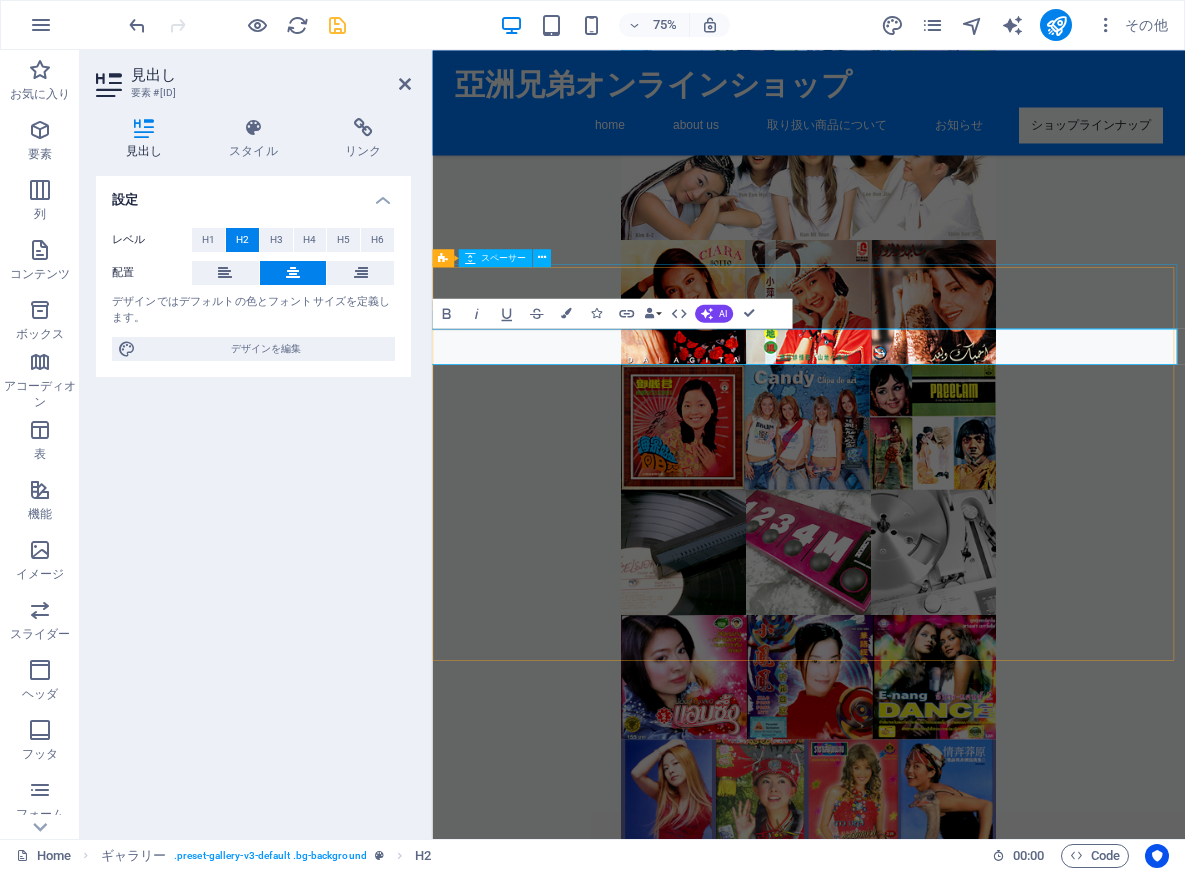 click at bounding box center (934, 3644) 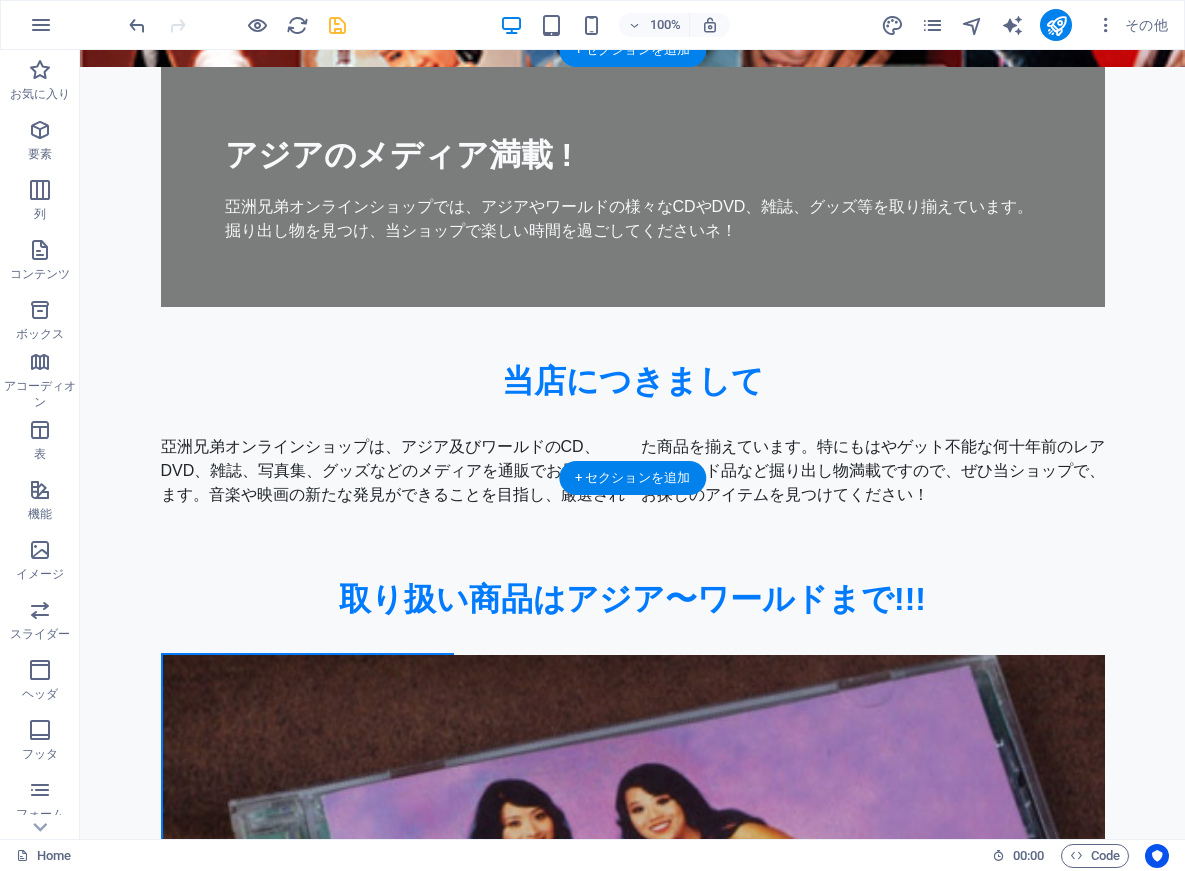 scroll, scrollTop: 0, scrollLeft: 0, axis: both 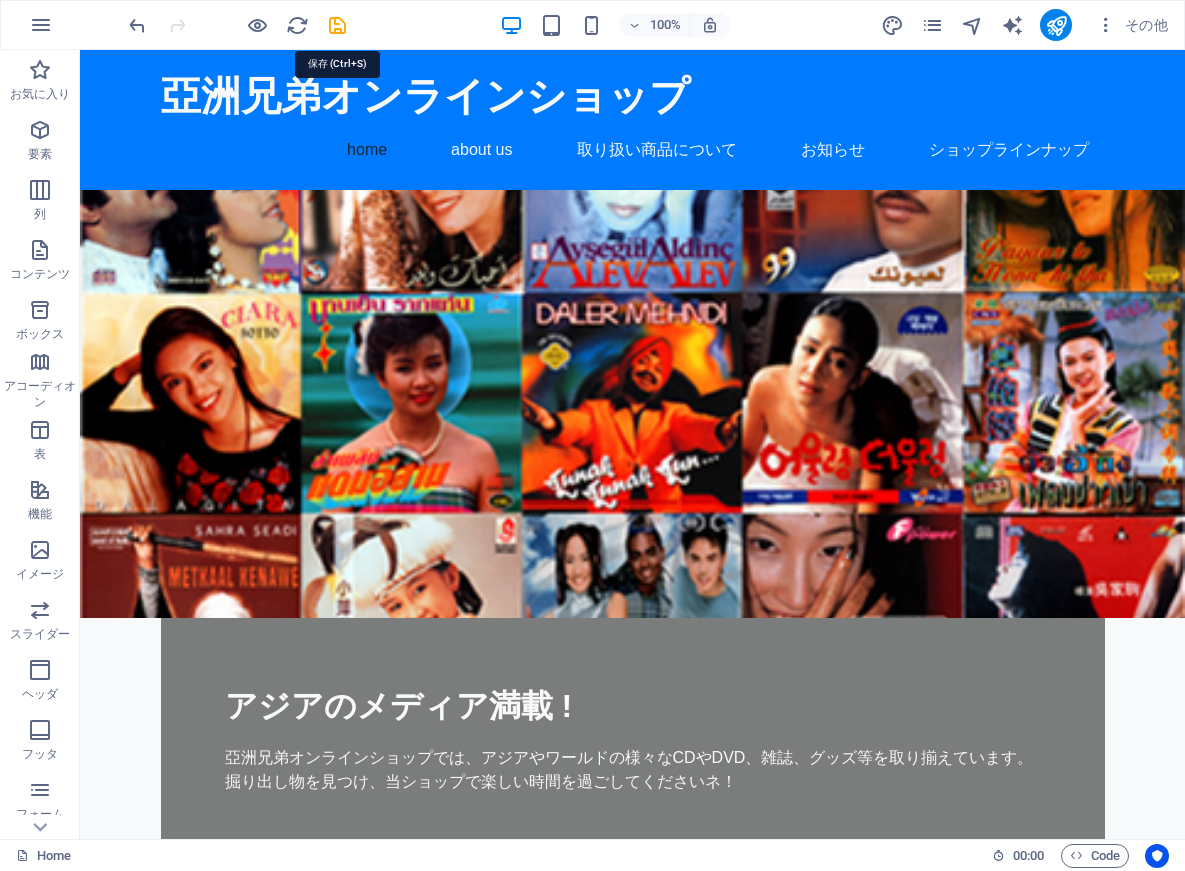drag, startPoint x: 338, startPoint y: 29, endPoint x: 342, endPoint y: 41, distance: 12.649111 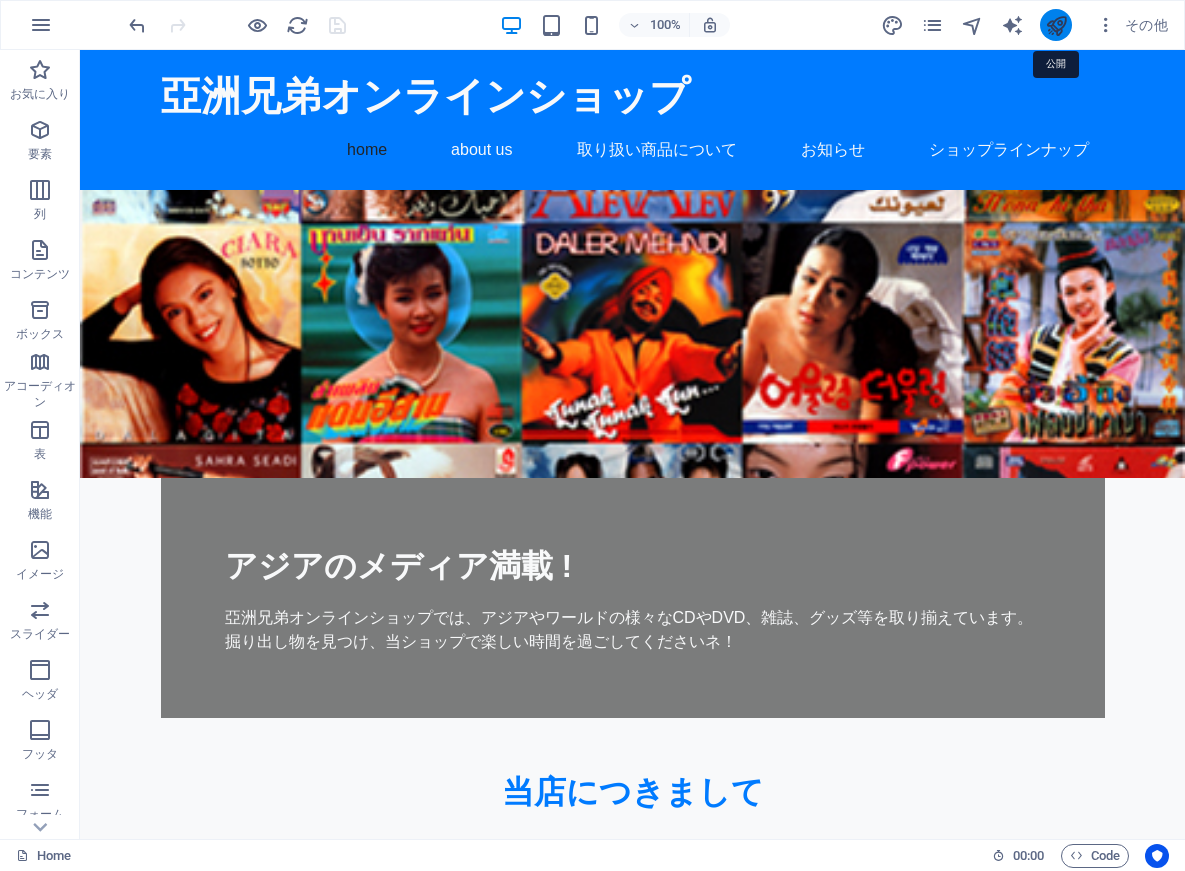 click at bounding box center (1056, 25) 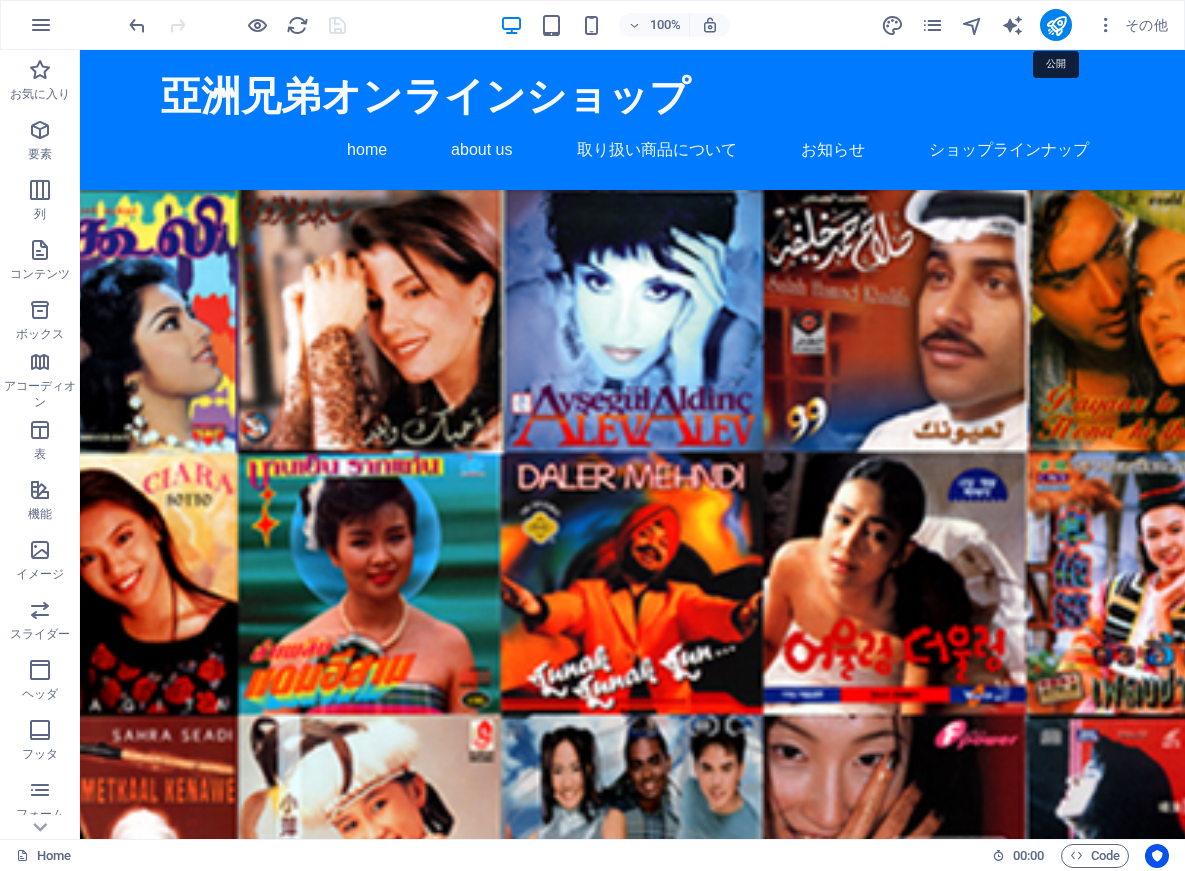 scroll, scrollTop: 1280, scrollLeft: 0, axis: vertical 